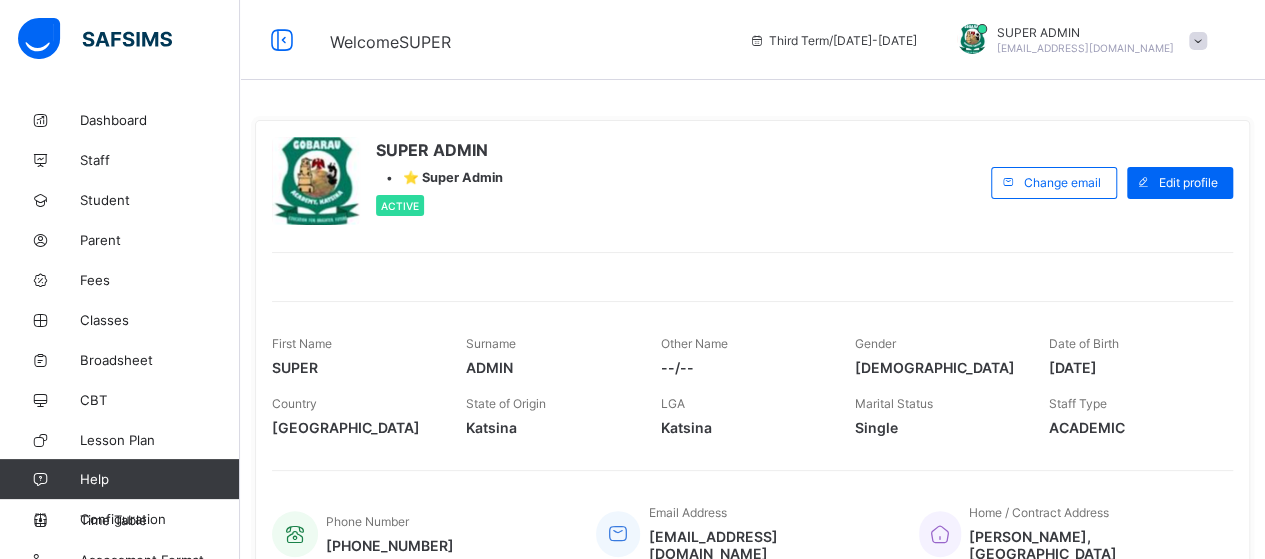 scroll, scrollTop: 0, scrollLeft: 0, axis: both 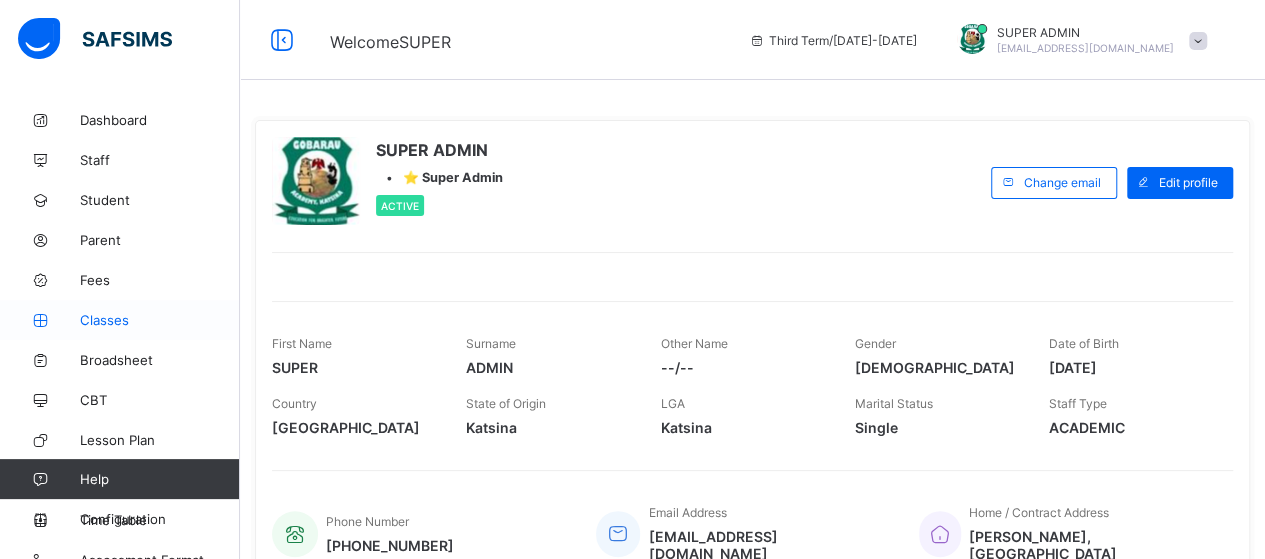 click on "Classes" at bounding box center (160, 320) 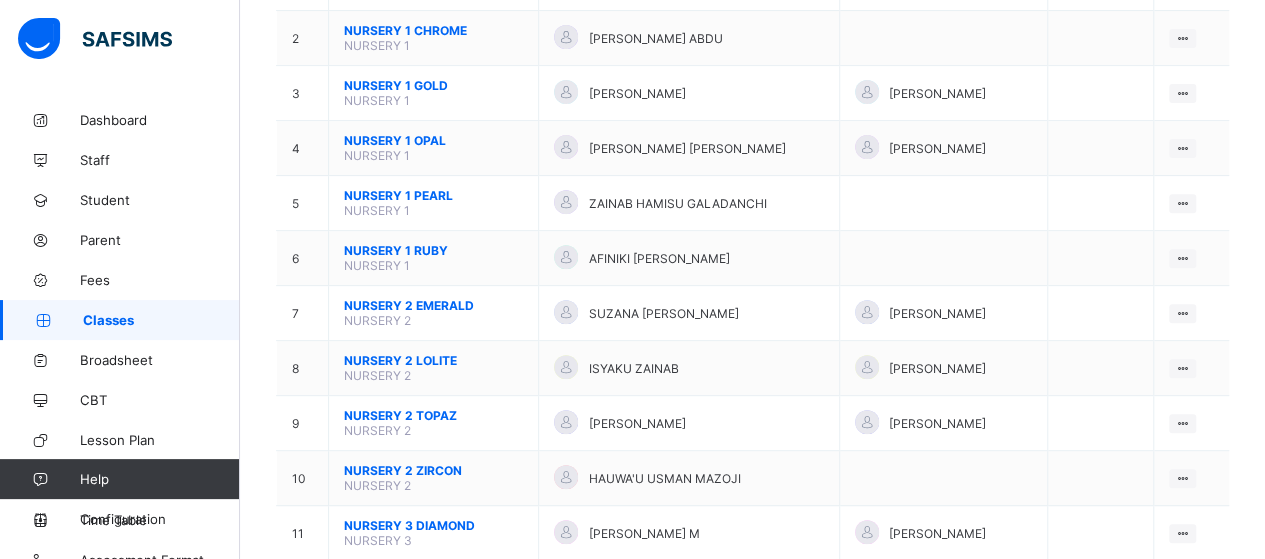 scroll, scrollTop: 295, scrollLeft: 0, axis: vertical 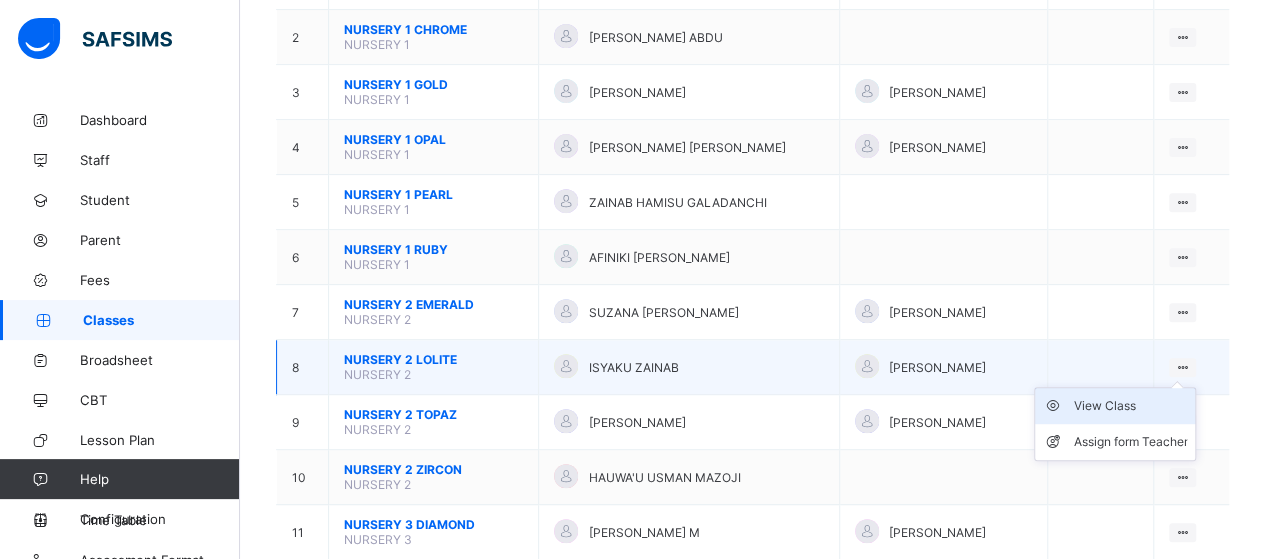 click on "View Class" at bounding box center [1130, 406] 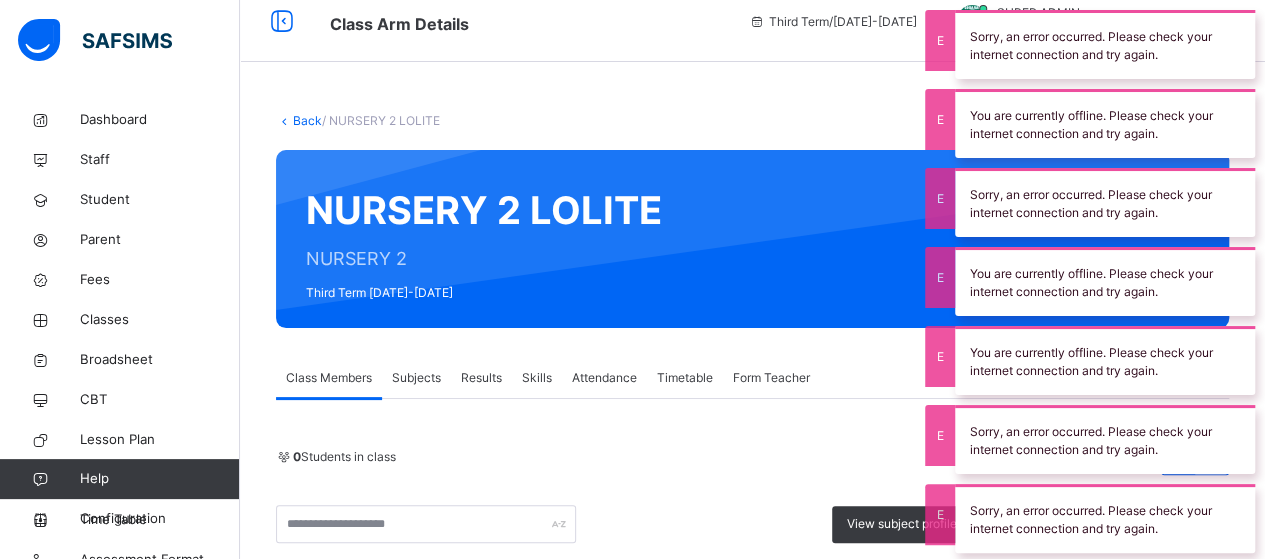 scroll, scrollTop: 295, scrollLeft: 0, axis: vertical 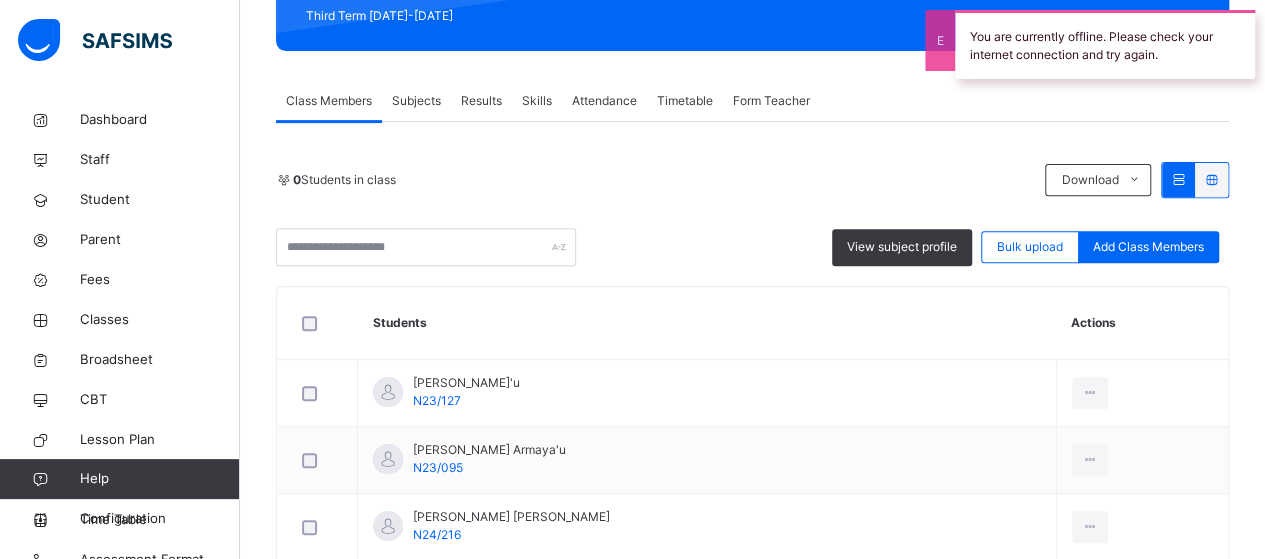 click on "Subjects" at bounding box center [416, 101] 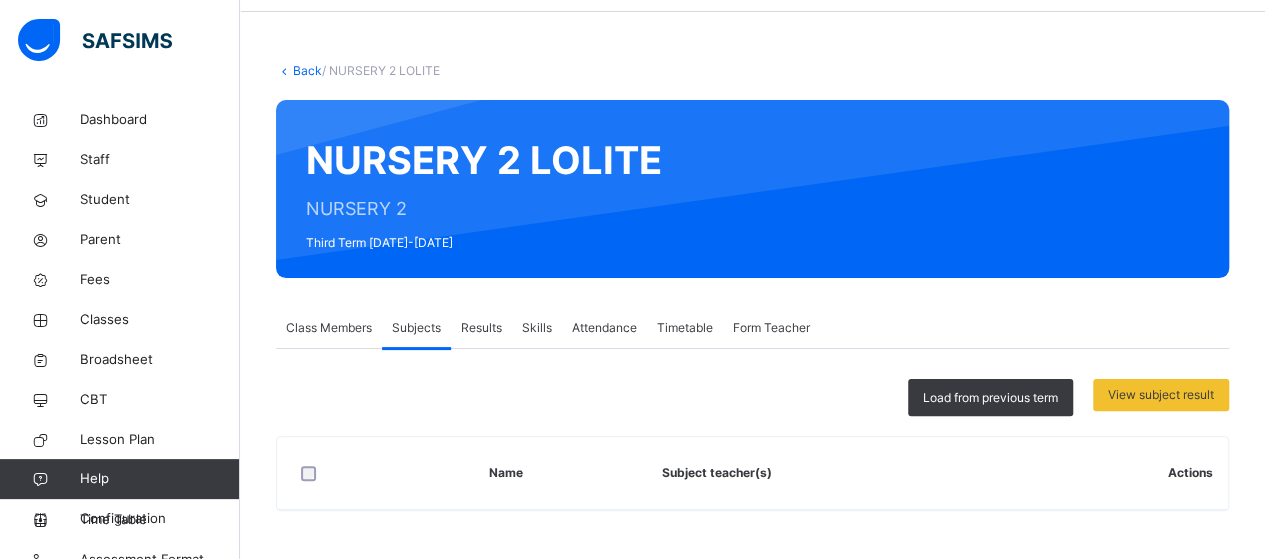 click on "Class Members" at bounding box center (329, 328) 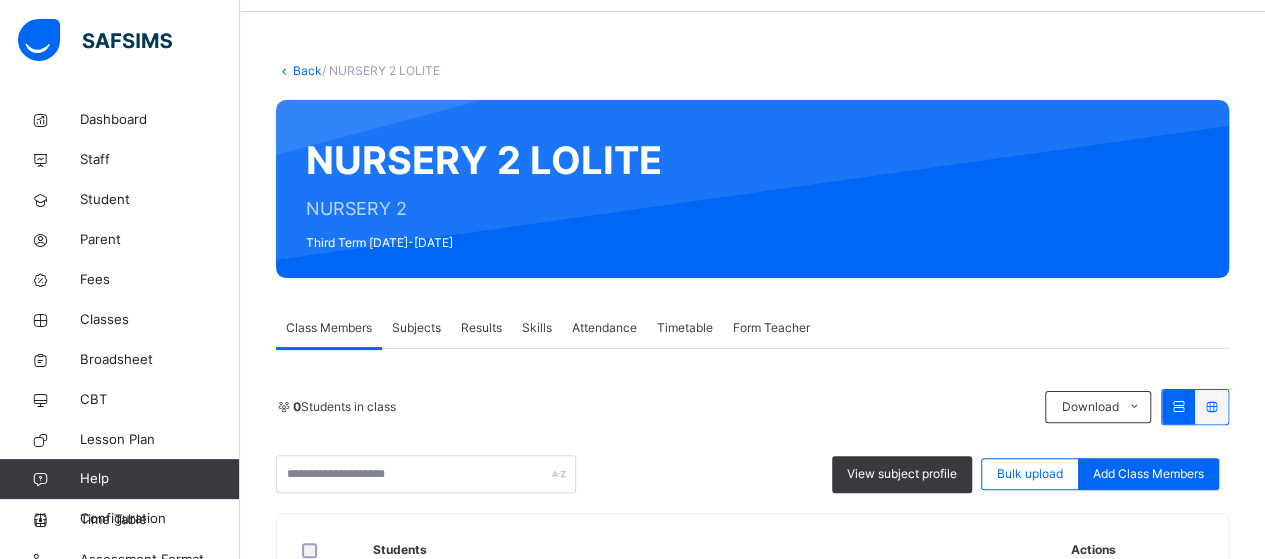 scroll, scrollTop: 295, scrollLeft: 0, axis: vertical 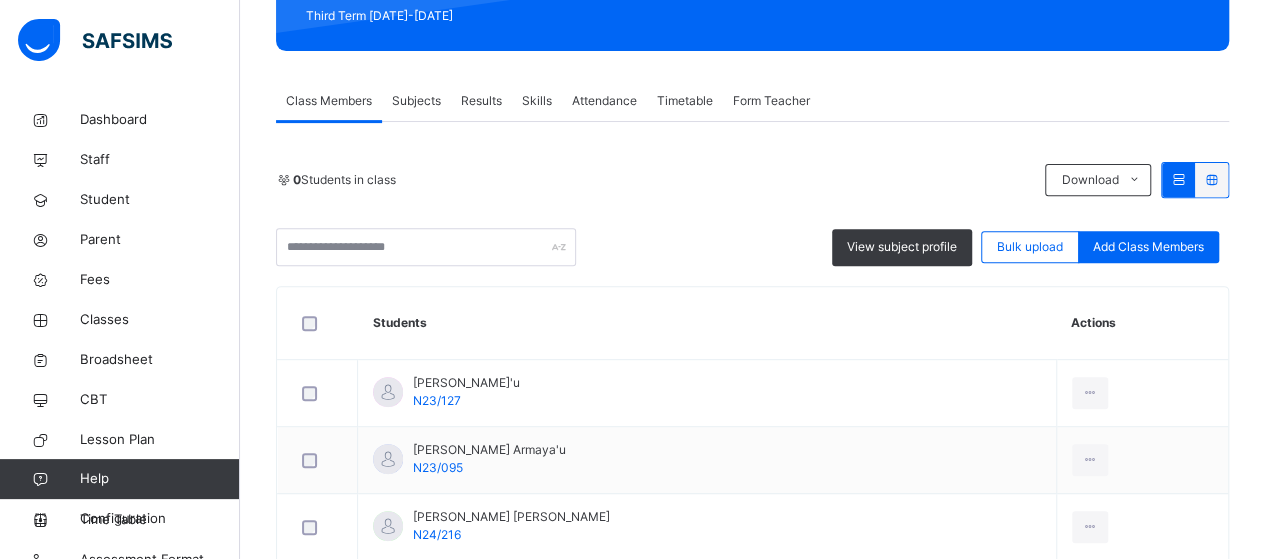 click on "Subjects" at bounding box center [416, 101] 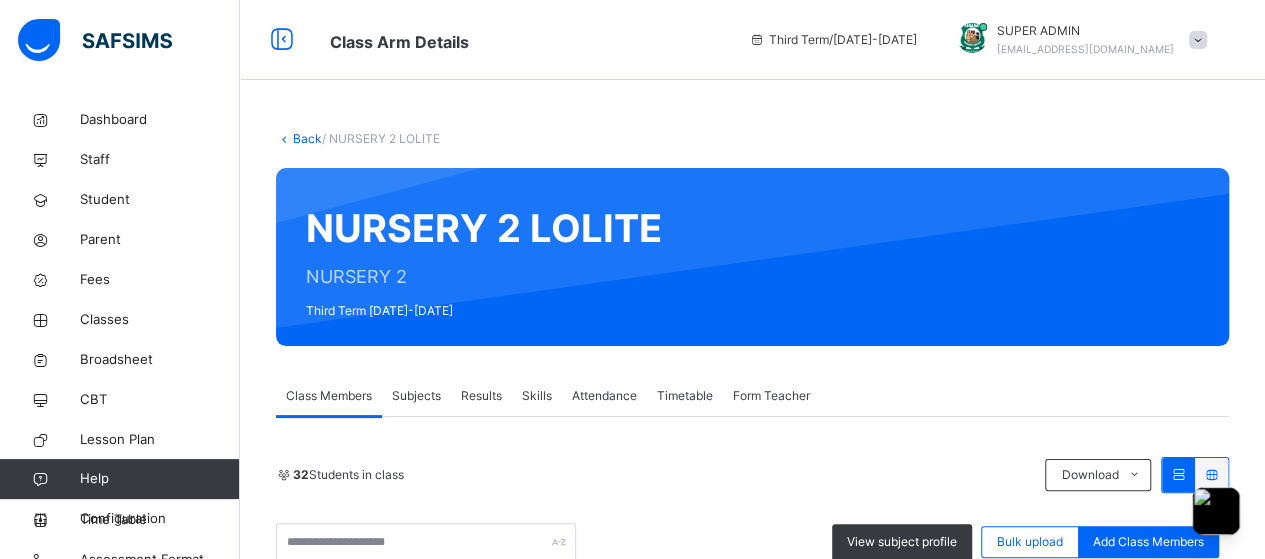 scroll, scrollTop: 0, scrollLeft: 0, axis: both 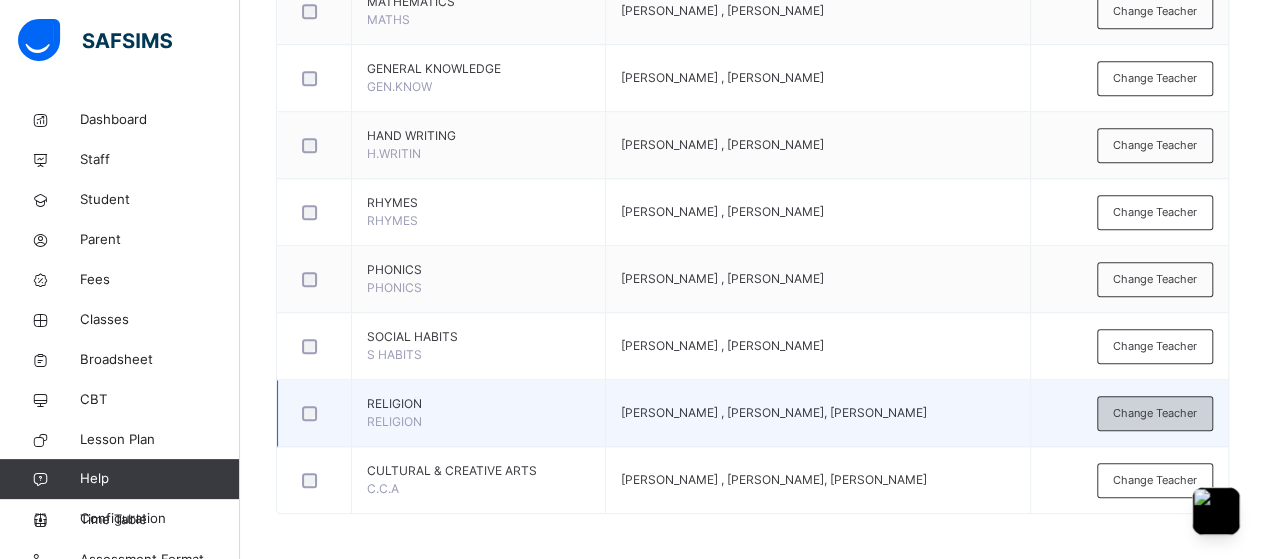 click on "Change Teacher" at bounding box center (1155, 413) 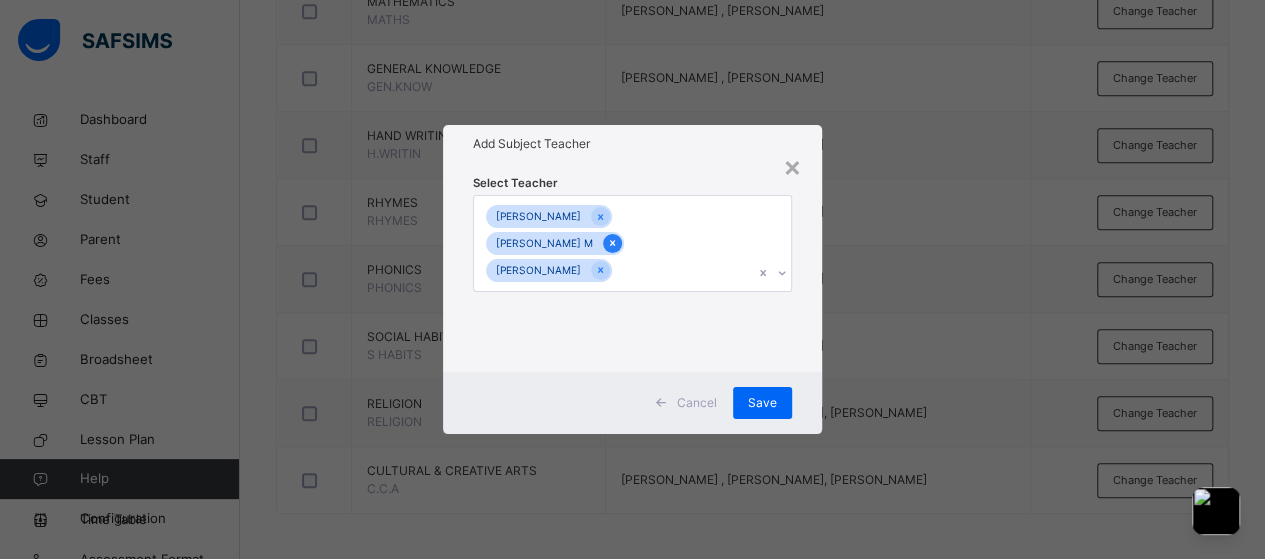 click 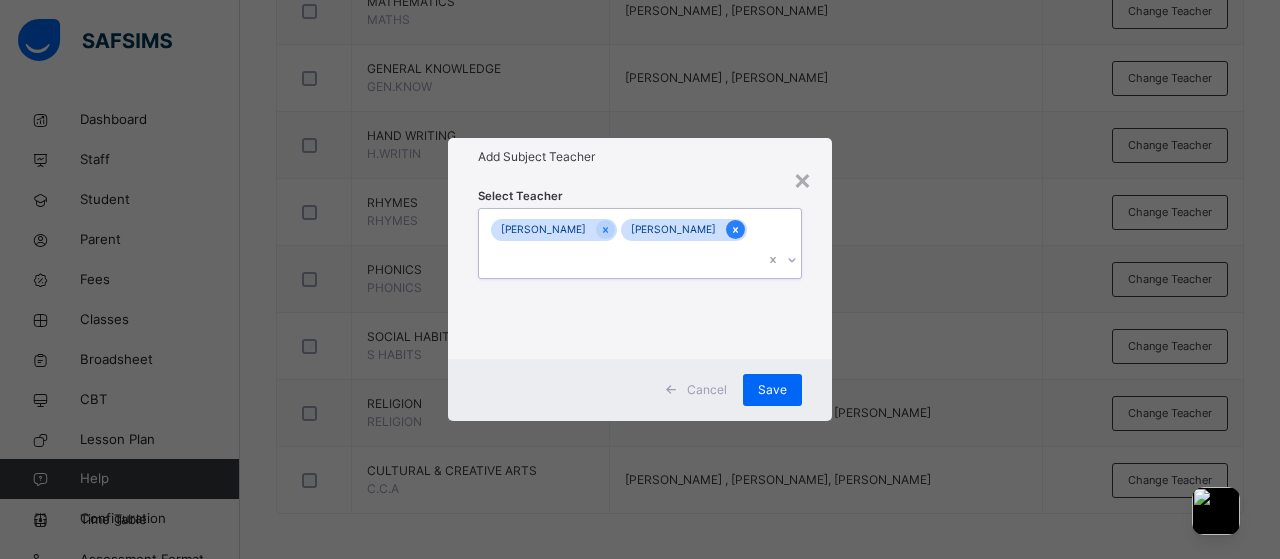 click 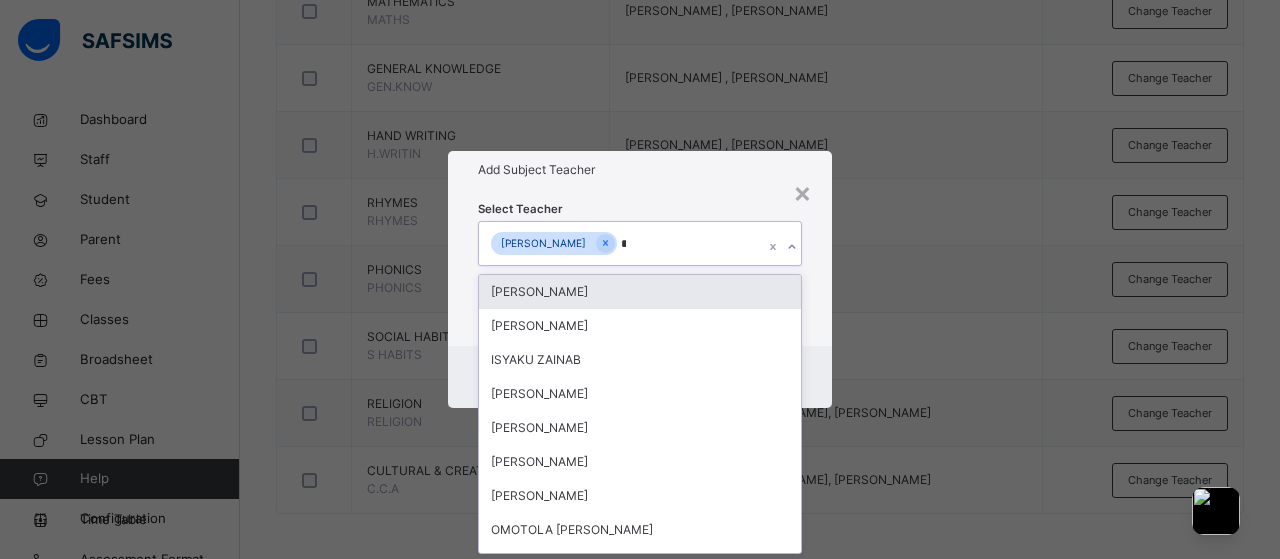 scroll, scrollTop: 0, scrollLeft: 0, axis: both 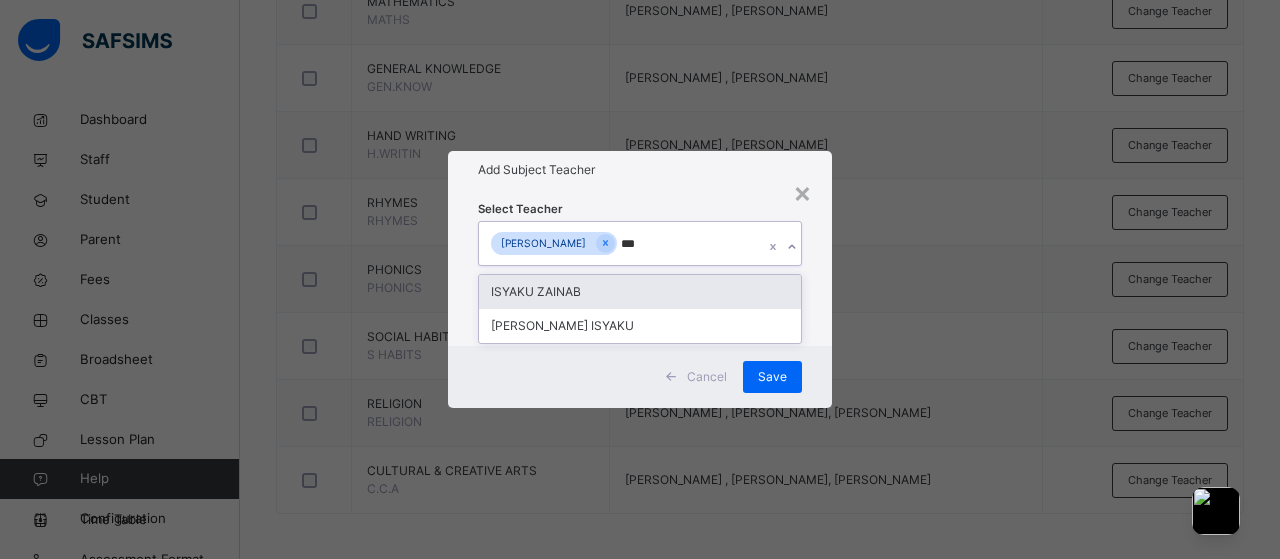 type on "****" 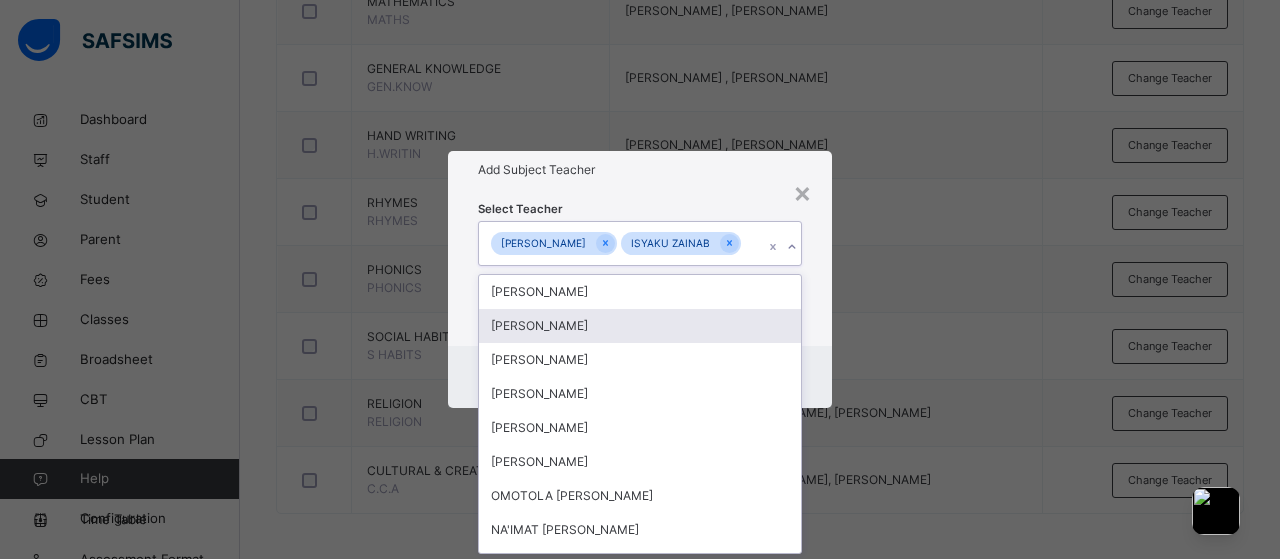 click on "Cancel Save" at bounding box center (640, 377) 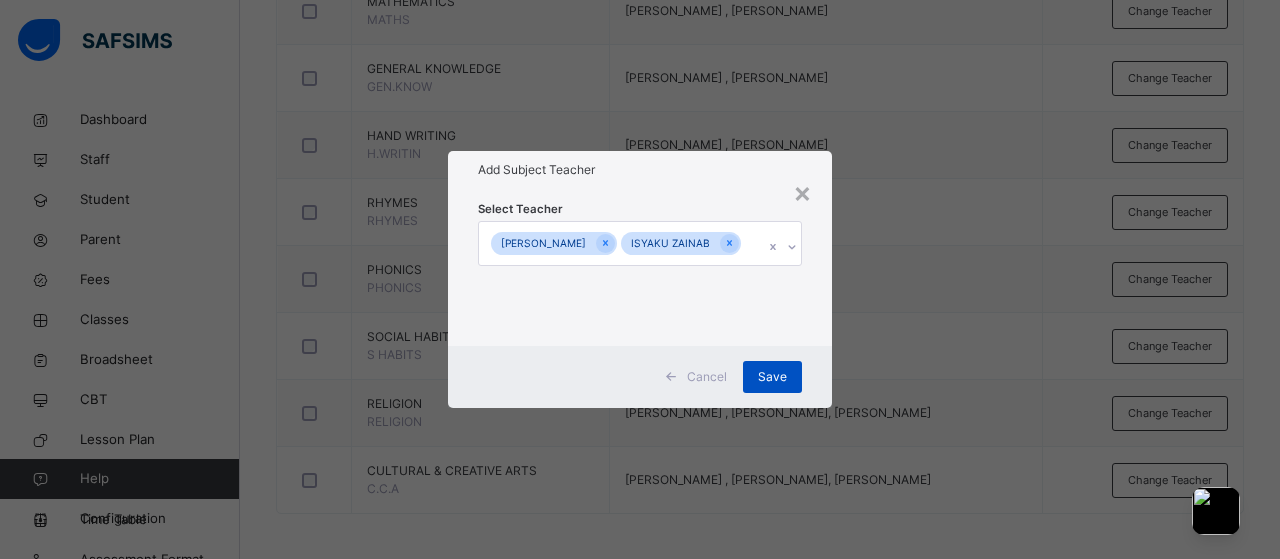 click on "Save" at bounding box center [772, 377] 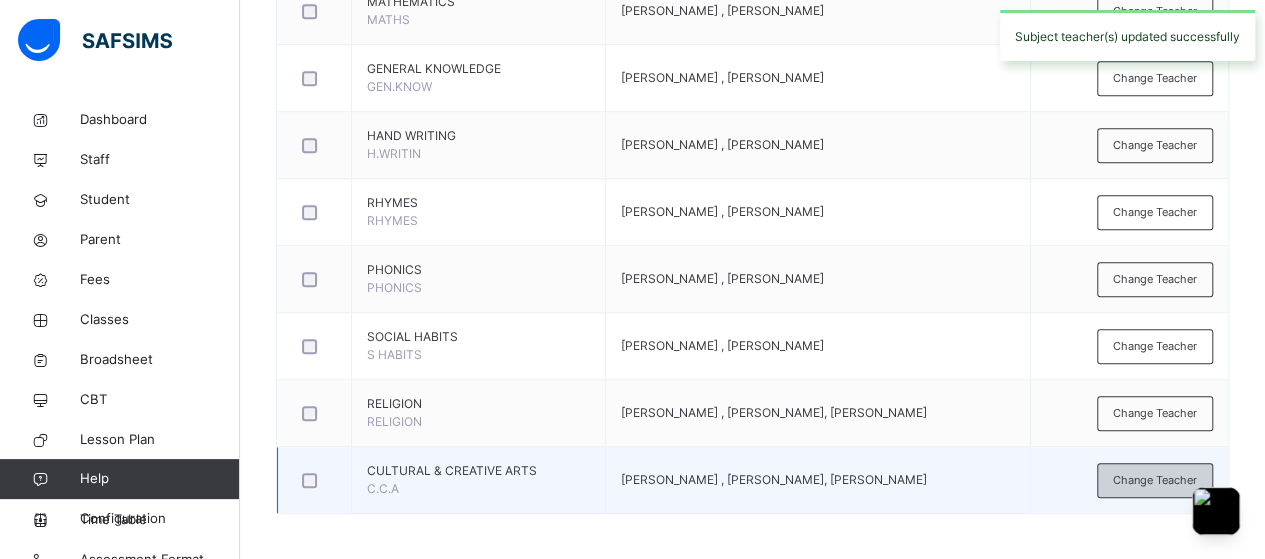click on "Change Teacher" at bounding box center [1155, 480] 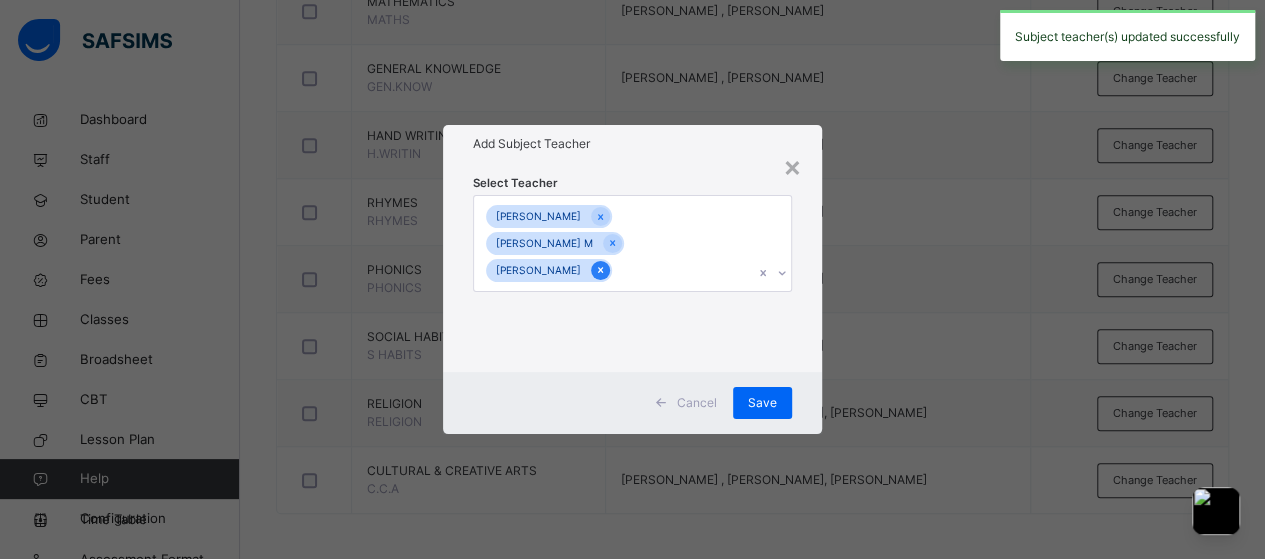 click 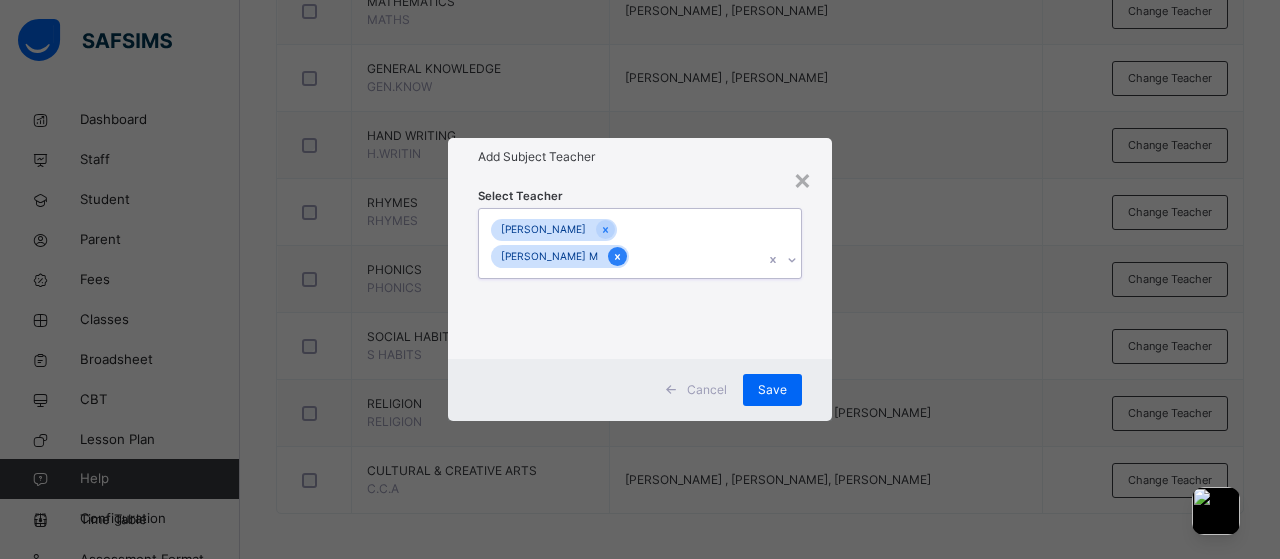click 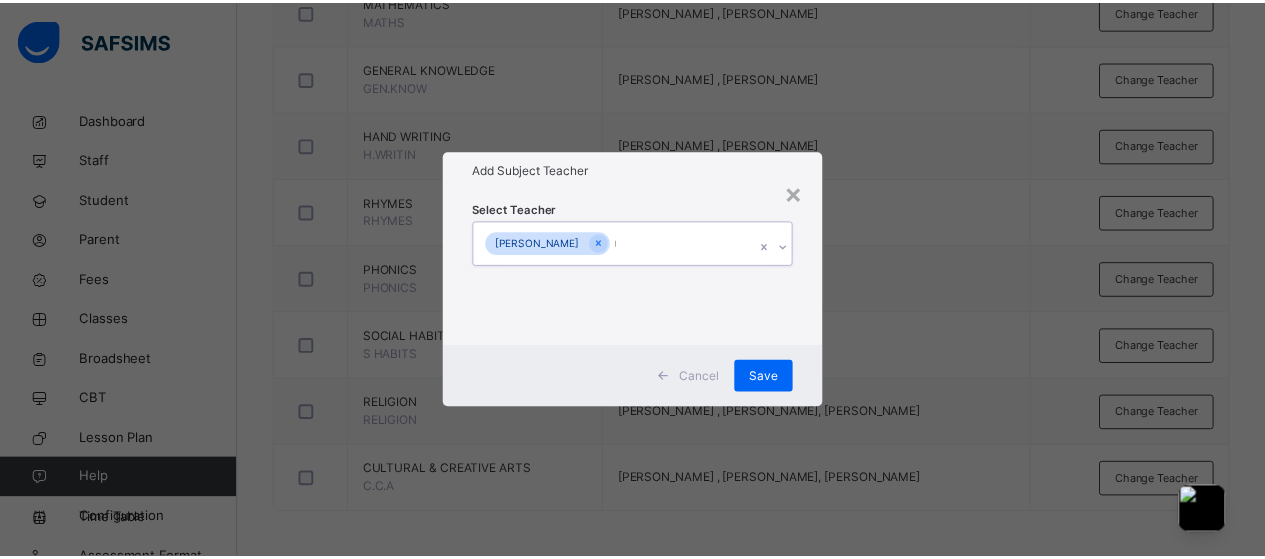 scroll, scrollTop: 0, scrollLeft: 0, axis: both 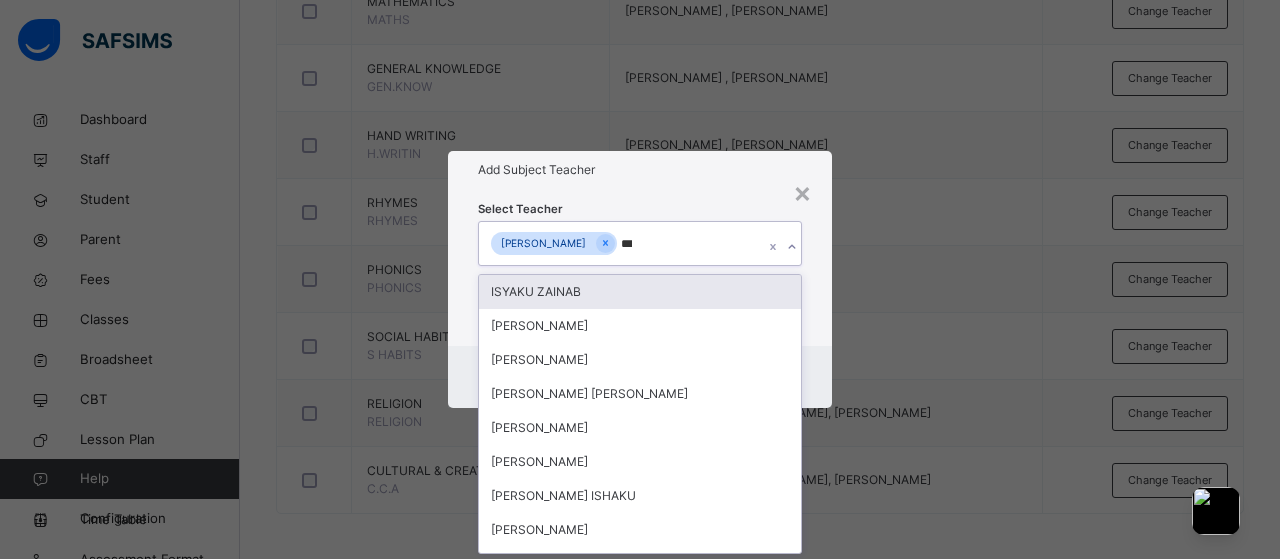 type on "****" 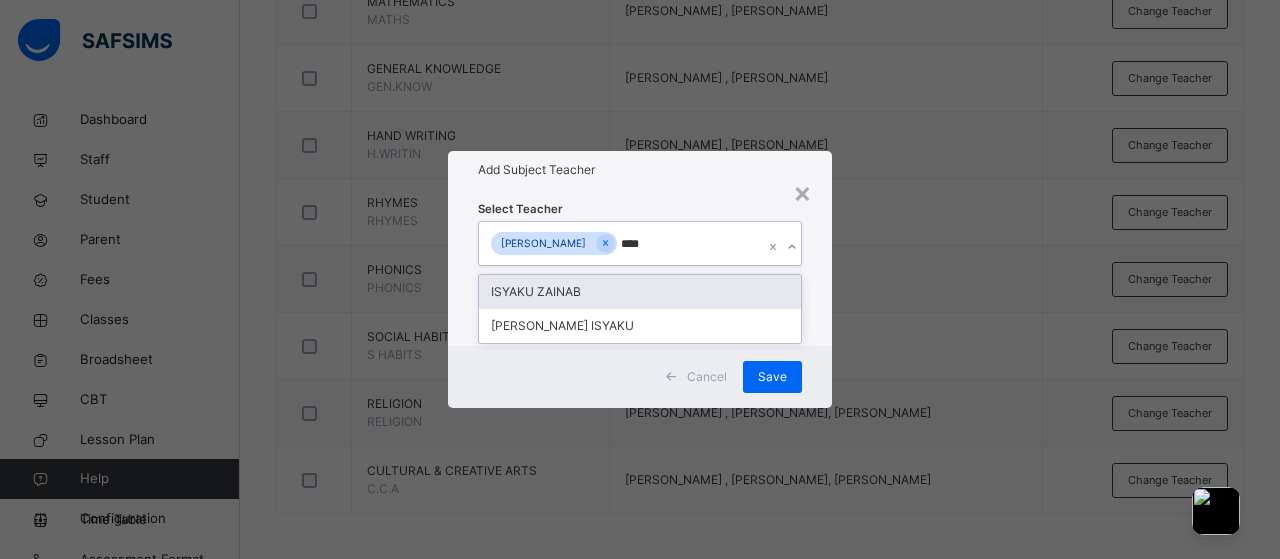 type 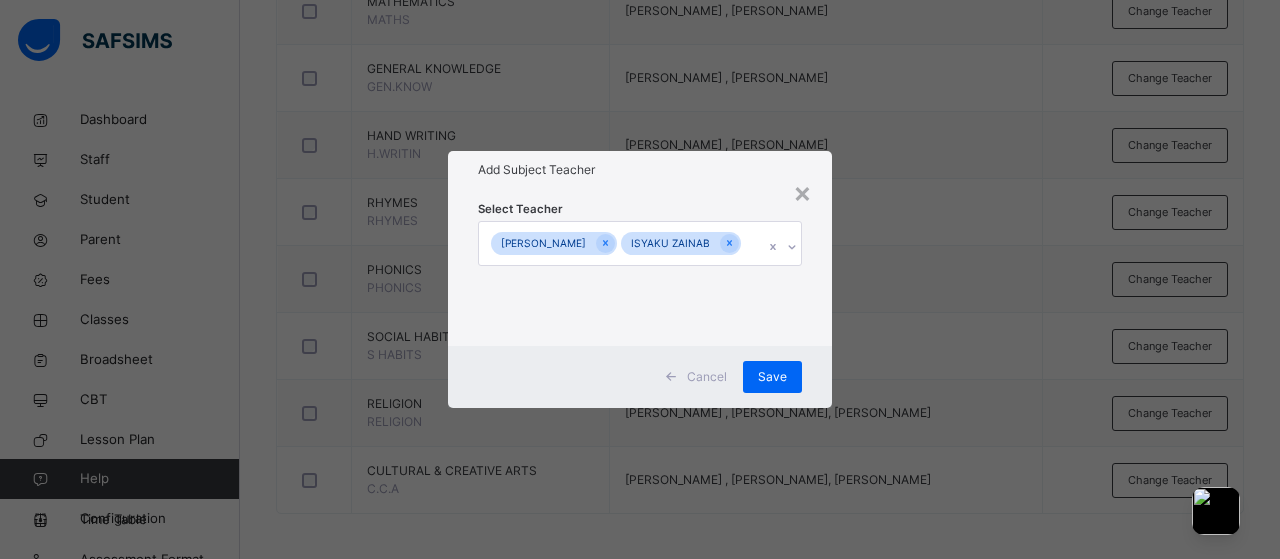 click on "Cancel Save" at bounding box center (640, 377) 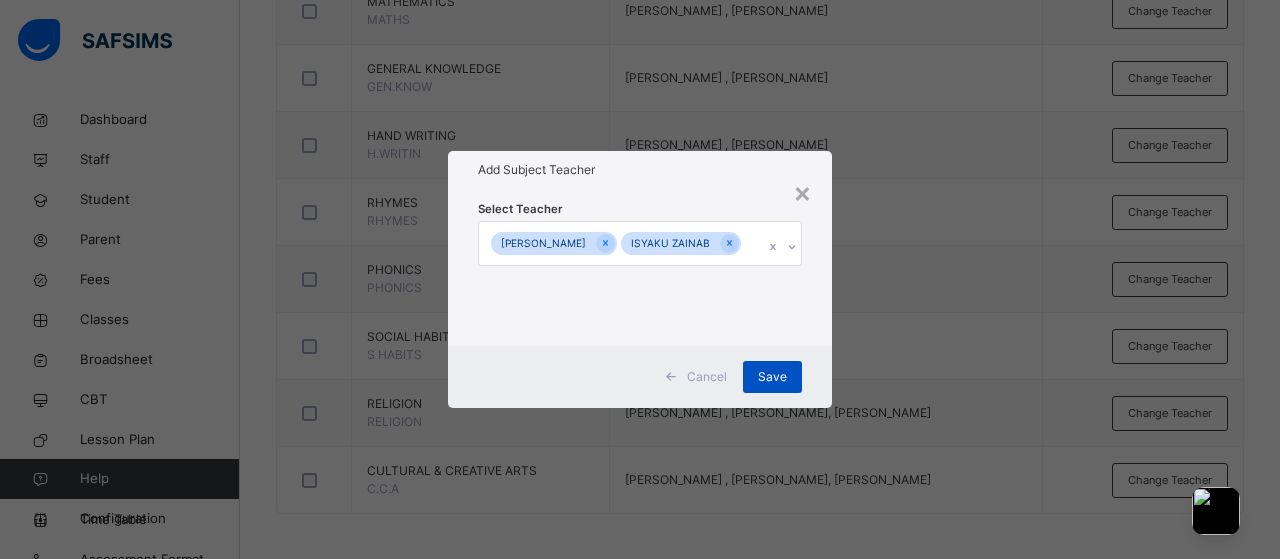 click on "Save" at bounding box center (772, 377) 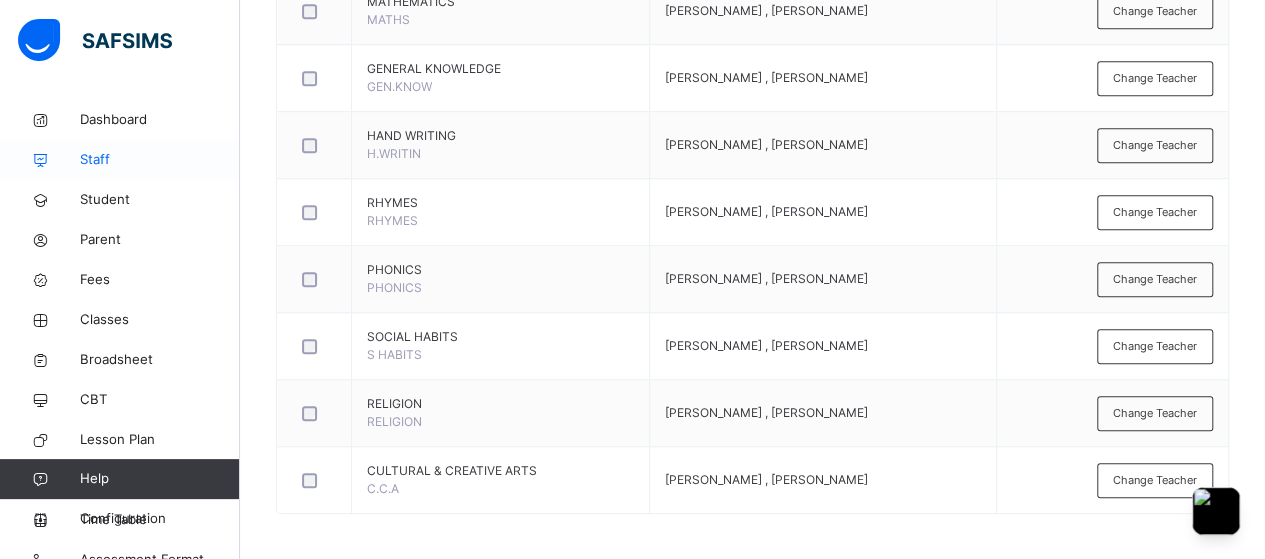 click on "Staff" at bounding box center (160, 160) 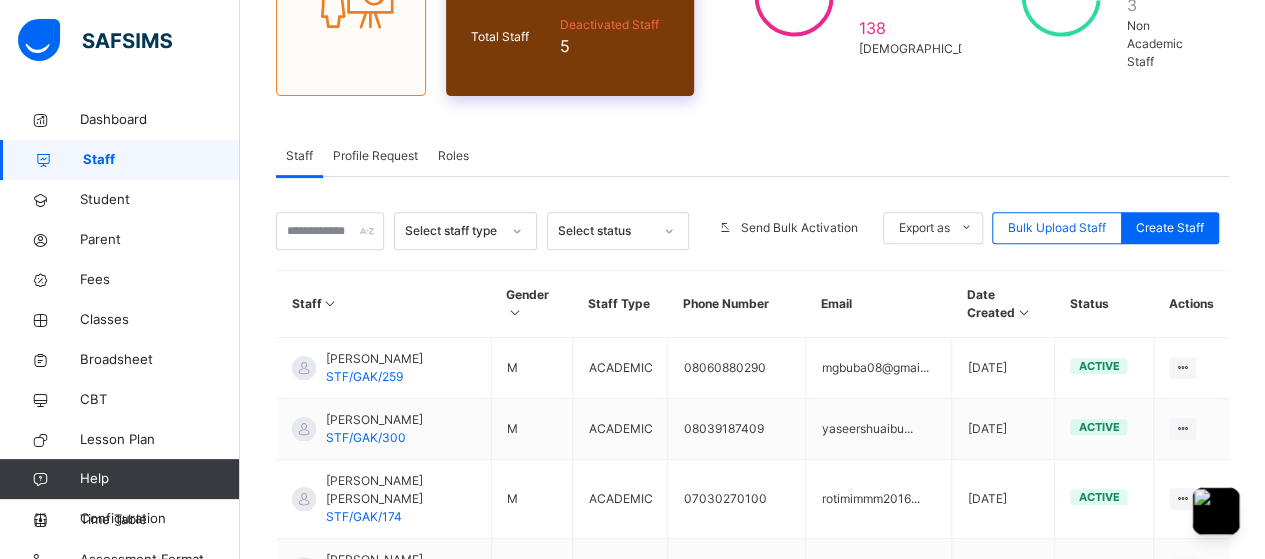 scroll, scrollTop: 0, scrollLeft: 0, axis: both 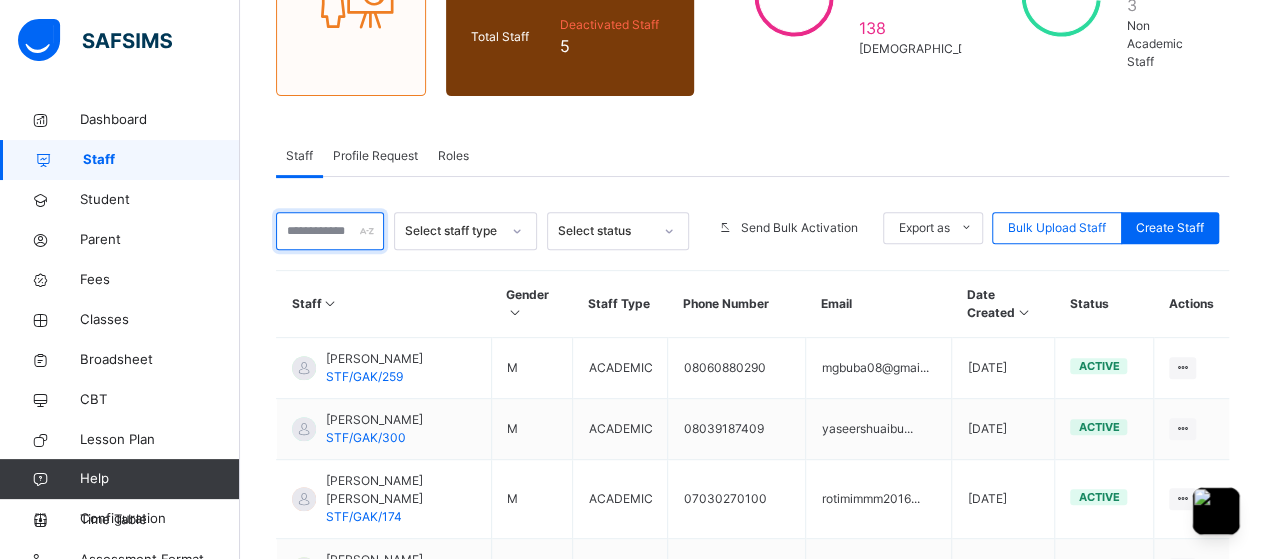 click at bounding box center (330, 231) 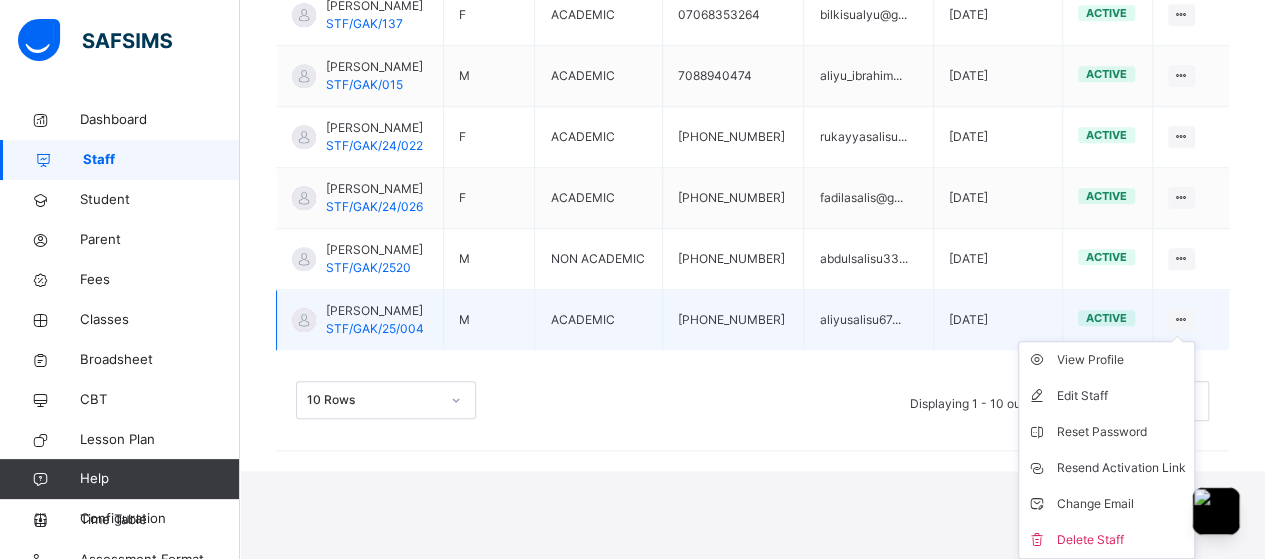 scroll, scrollTop: 886, scrollLeft: 0, axis: vertical 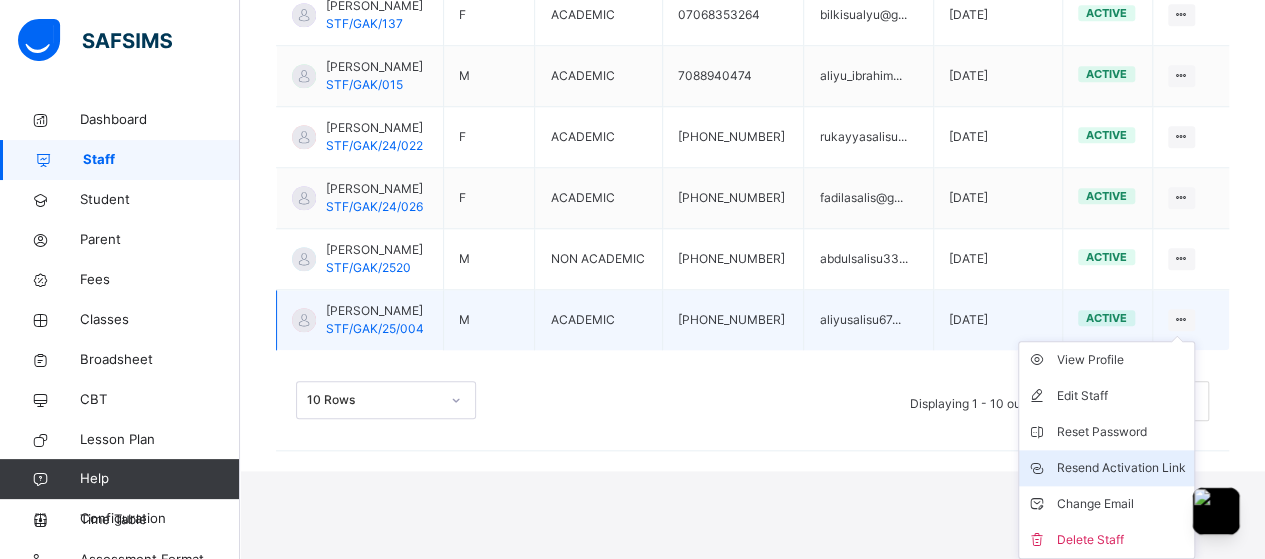 type on "**********" 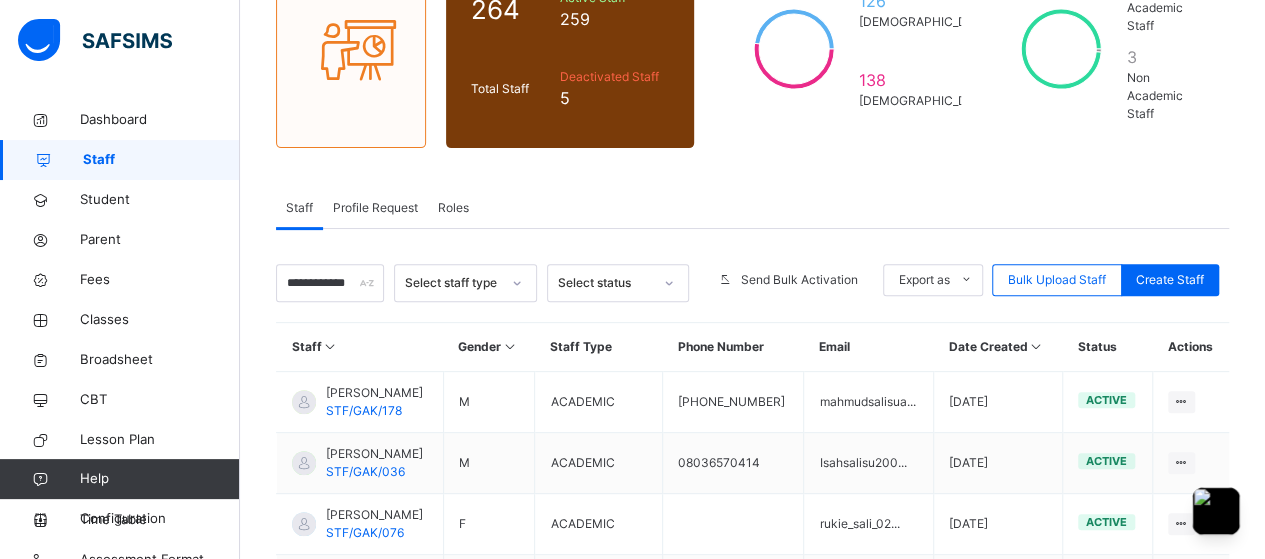 scroll, scrollTop: 0, scrollLeft: 0, axis: both 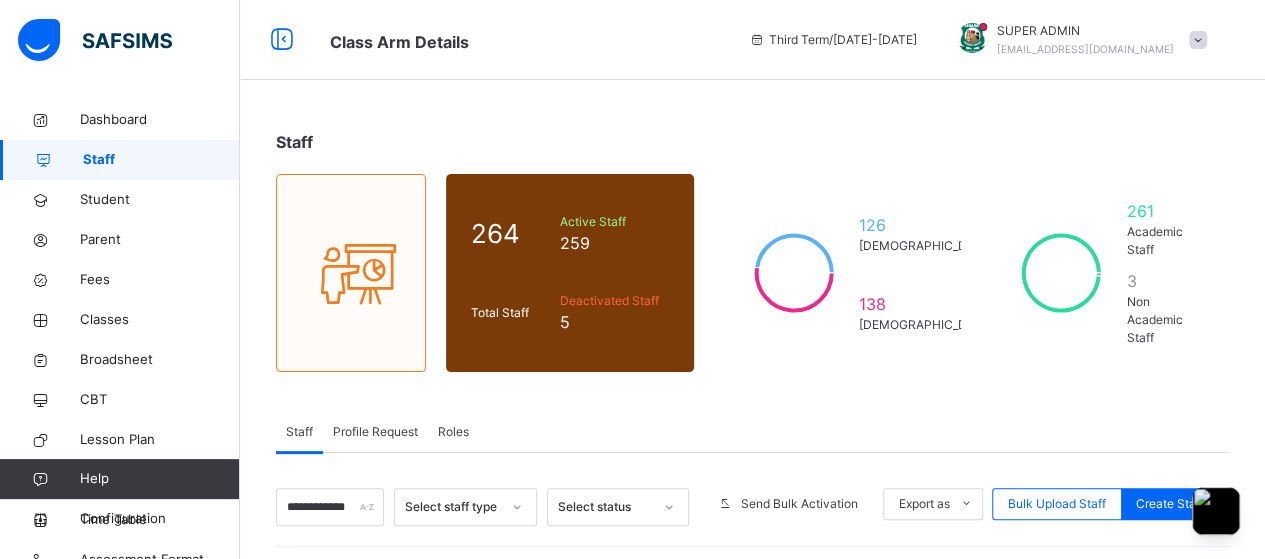 click on "**********" at bounding box center (752, 713) 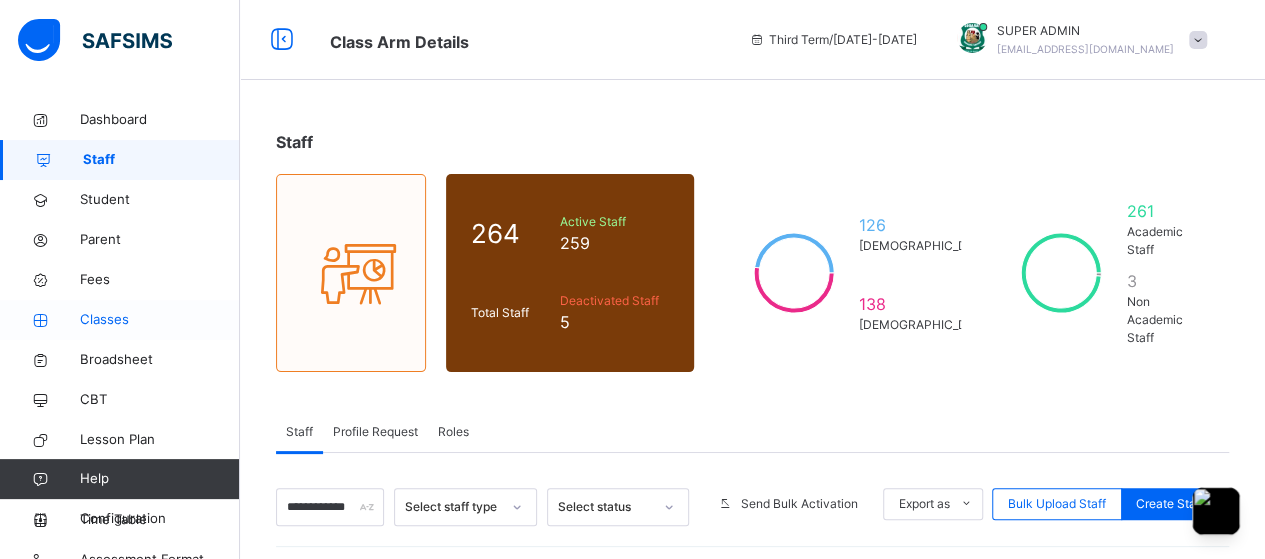 click on "Classes" at bounding box center (160, 320) 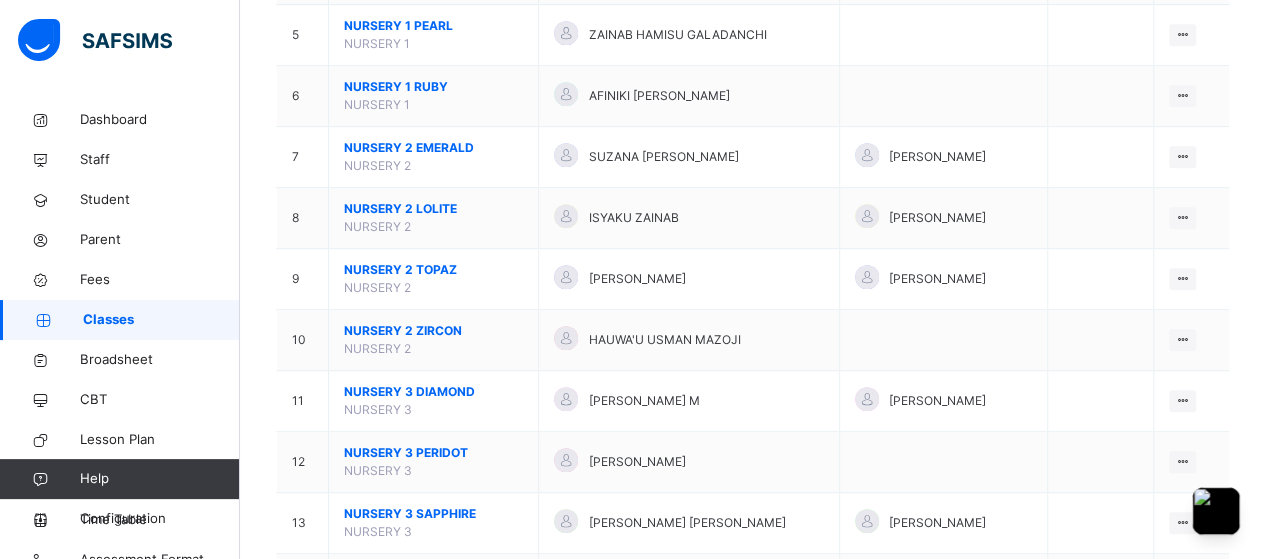 scroll, scrollTop: 496, scrollLeft: 0, axis: vertical 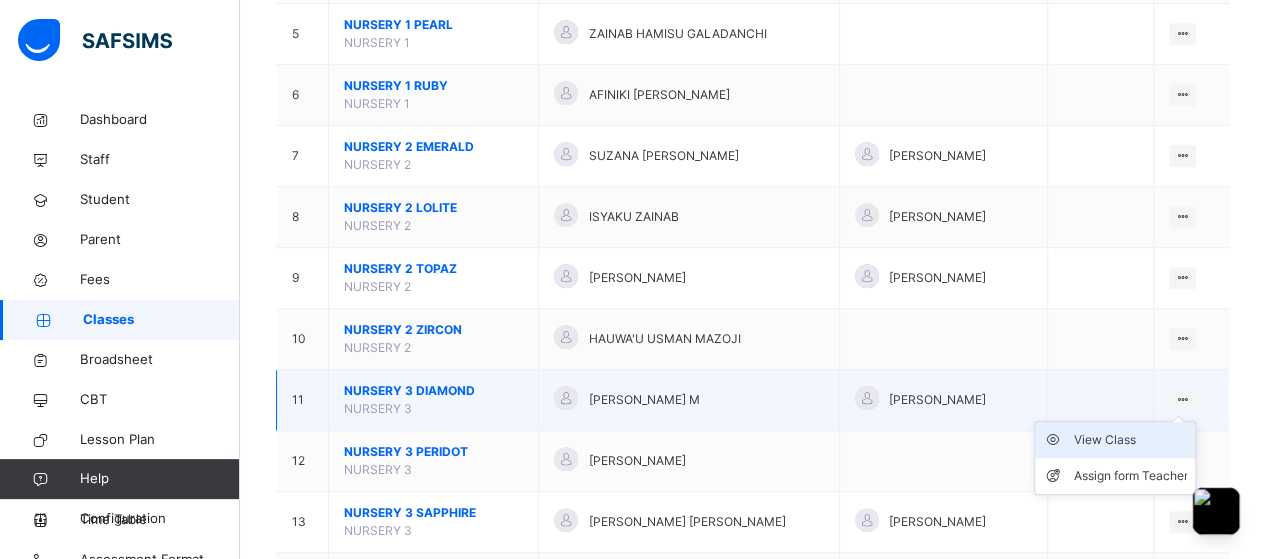 click on "View Class" at bounding box center [1130, 440] 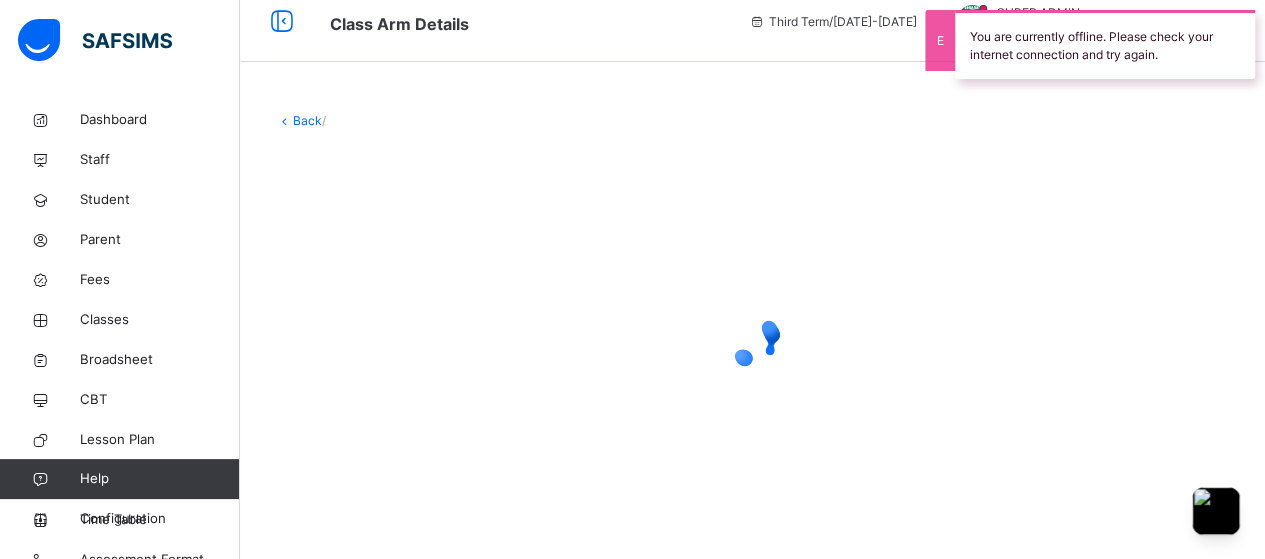 scroll, scrollTop: 0, scrollLeft: 0, axis: both 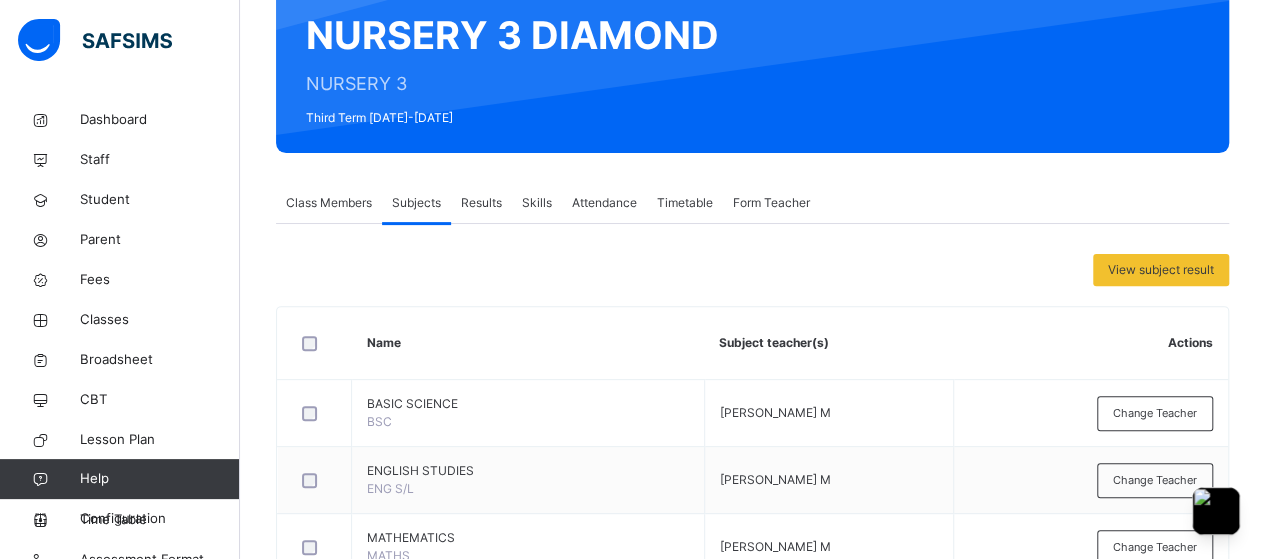 click on "Results" at bounding box center [481, 203] 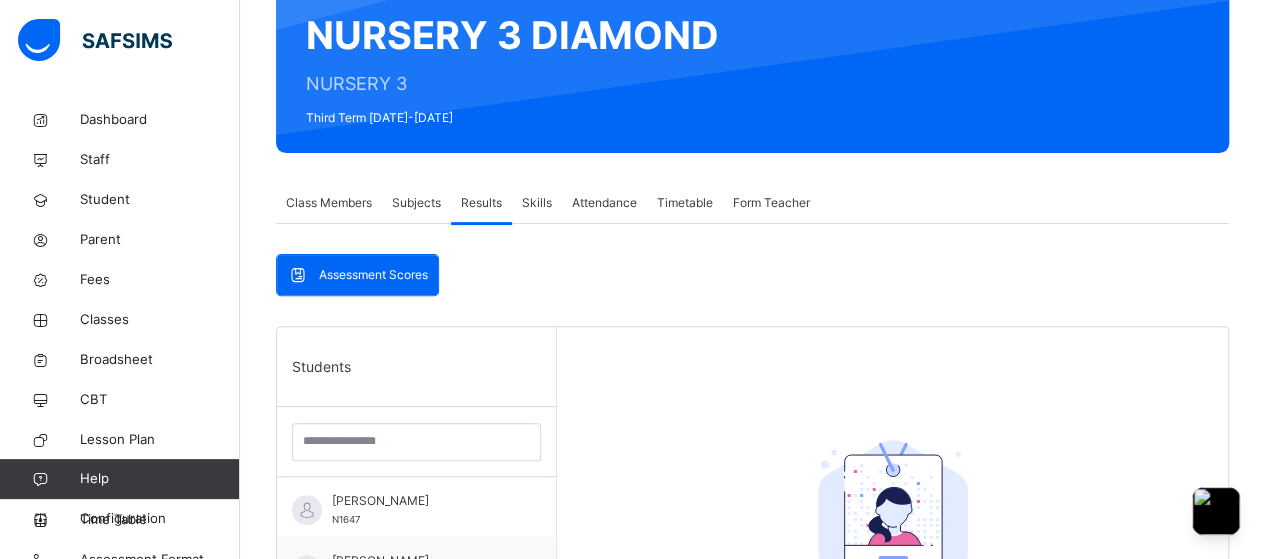 click on "Subjects" at bounding box center [416, 203] 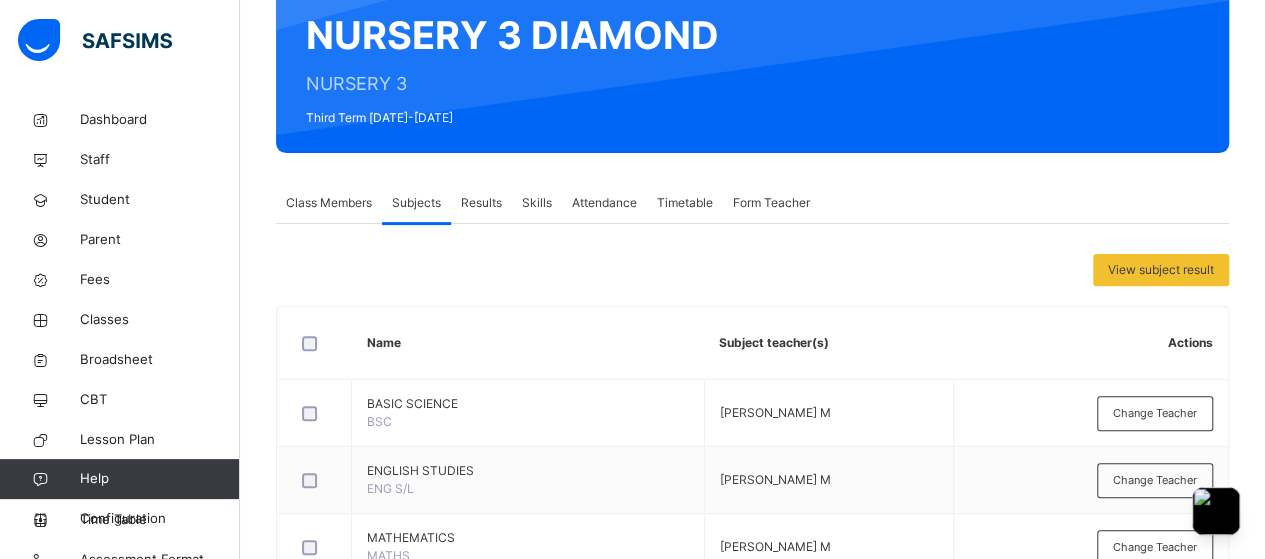 scroll, scrollTop: 0, scrollLeft: 0, axis: both 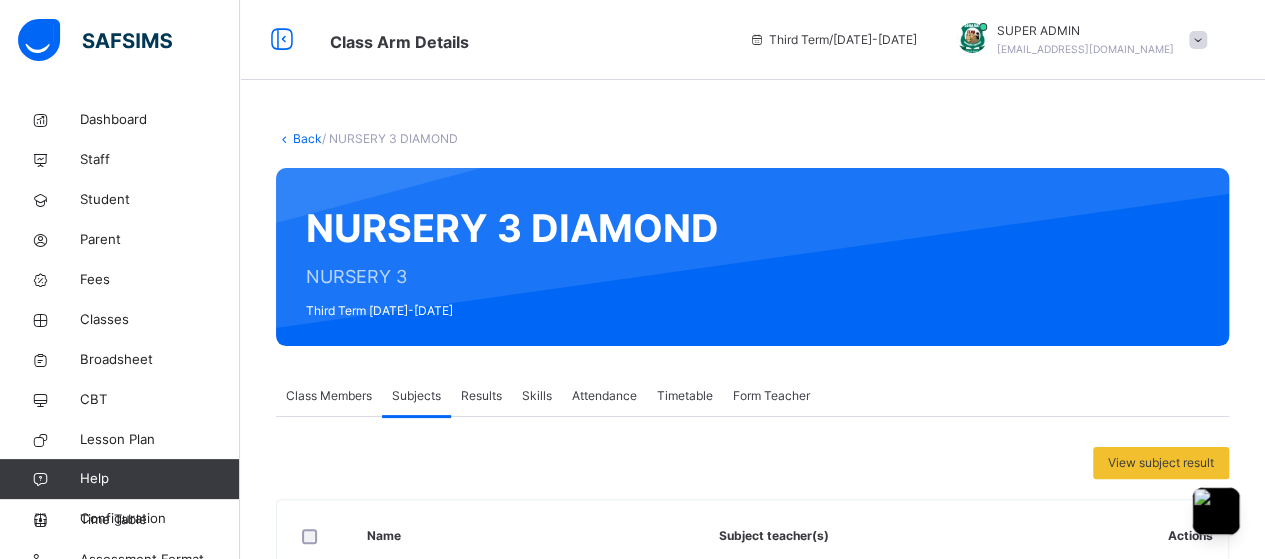 click on "Class Members" at bounding box center (329, 396) 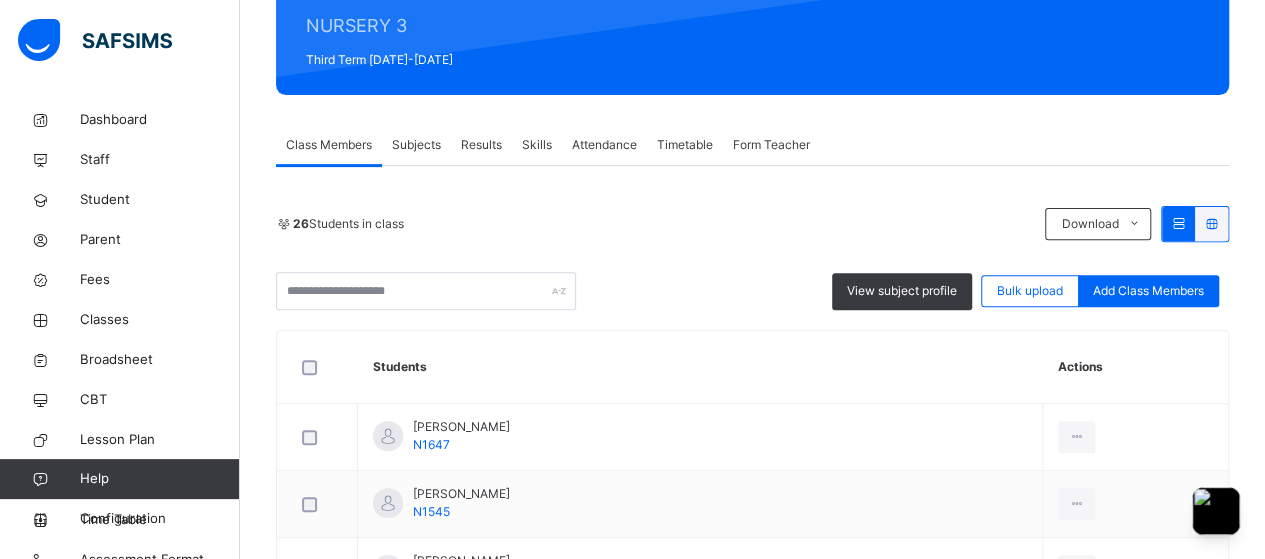 scroll, scrollTop: 252, scrollLeft: 0, axis: vertical 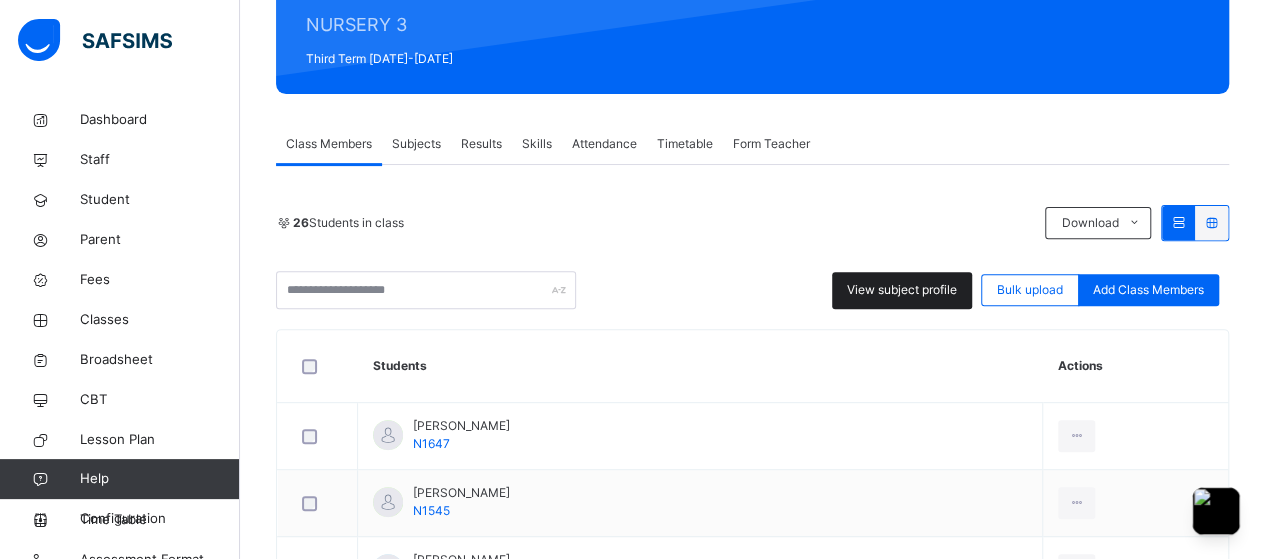click on "View subject profile" at bounding box center [902, 290] 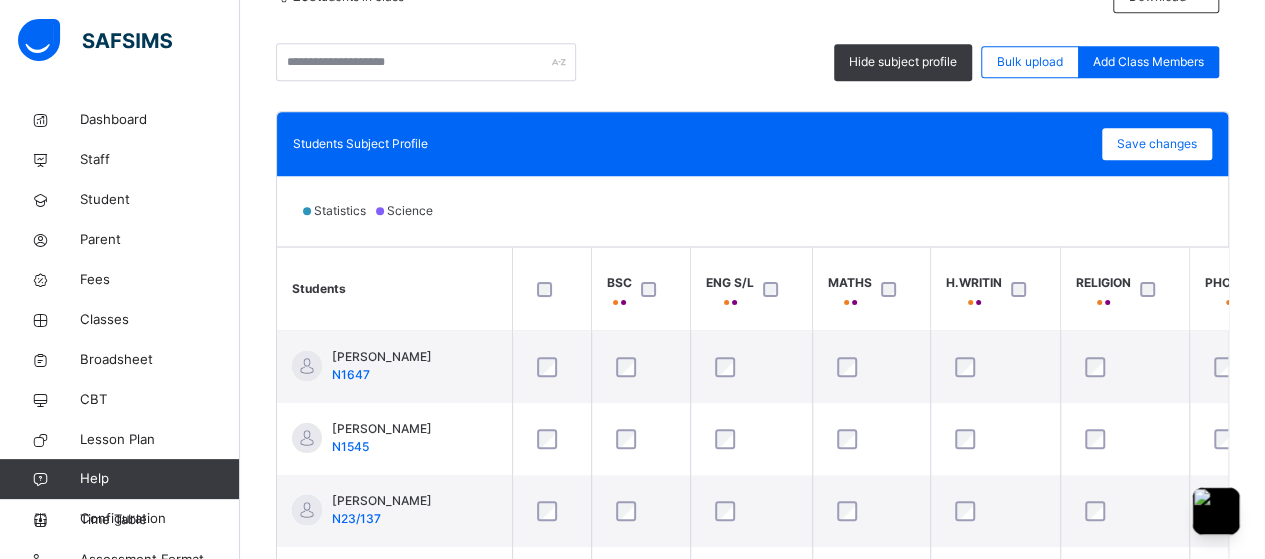 scroll, scrollTop: 562, scrollLeft: 0, axis: vertical 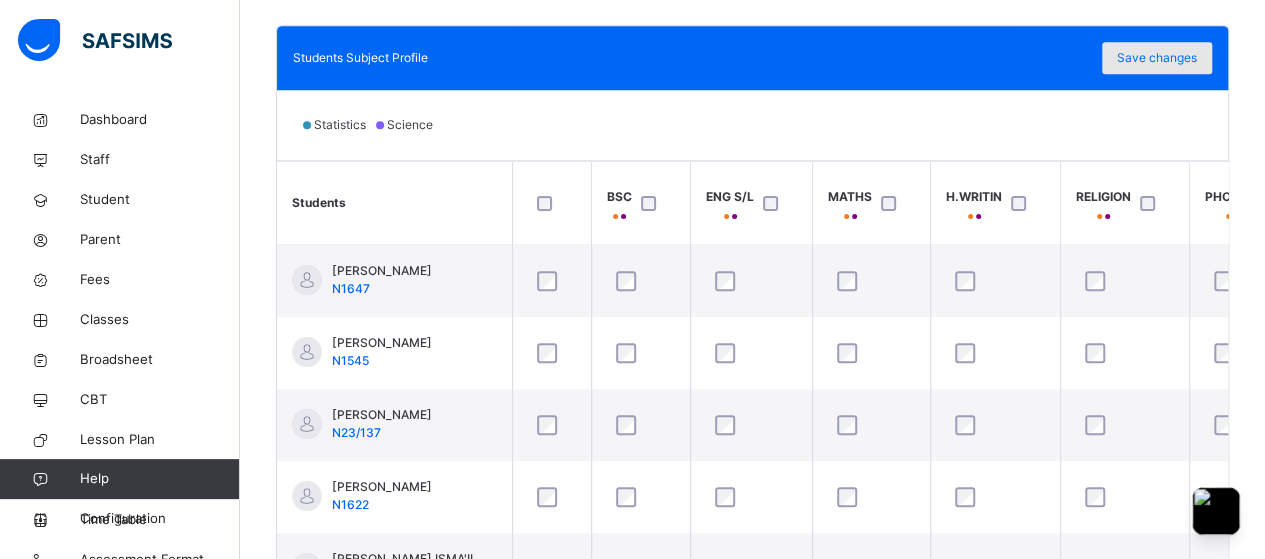 click on "Save changes" at bounding box center [1157, 58] 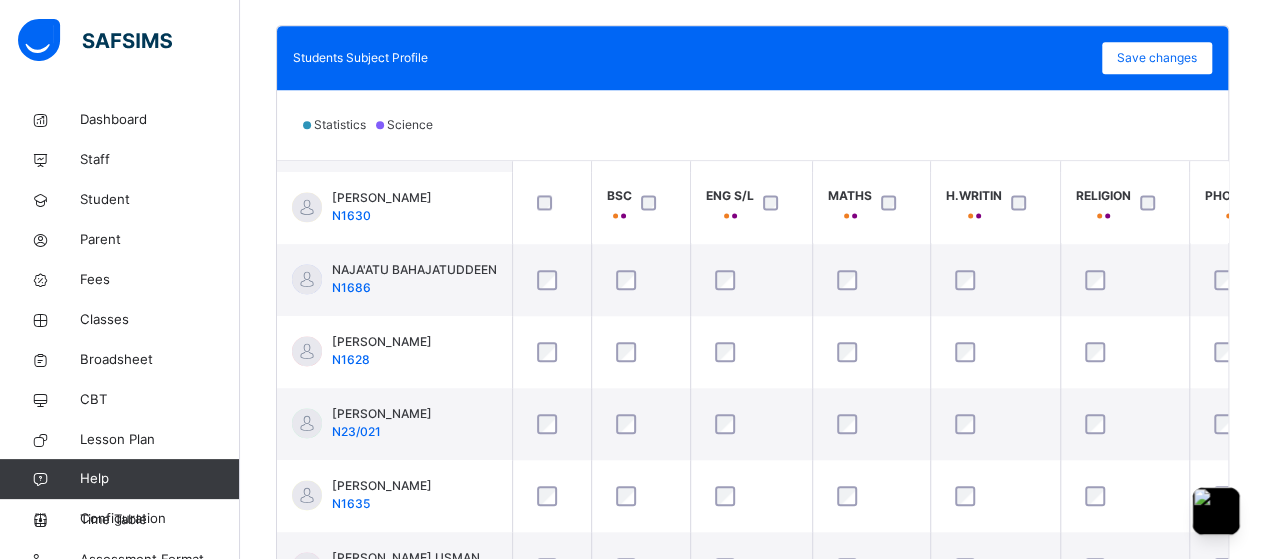 scroll, scrollTop: 1464, scrollLeft: 0, axis: vertical 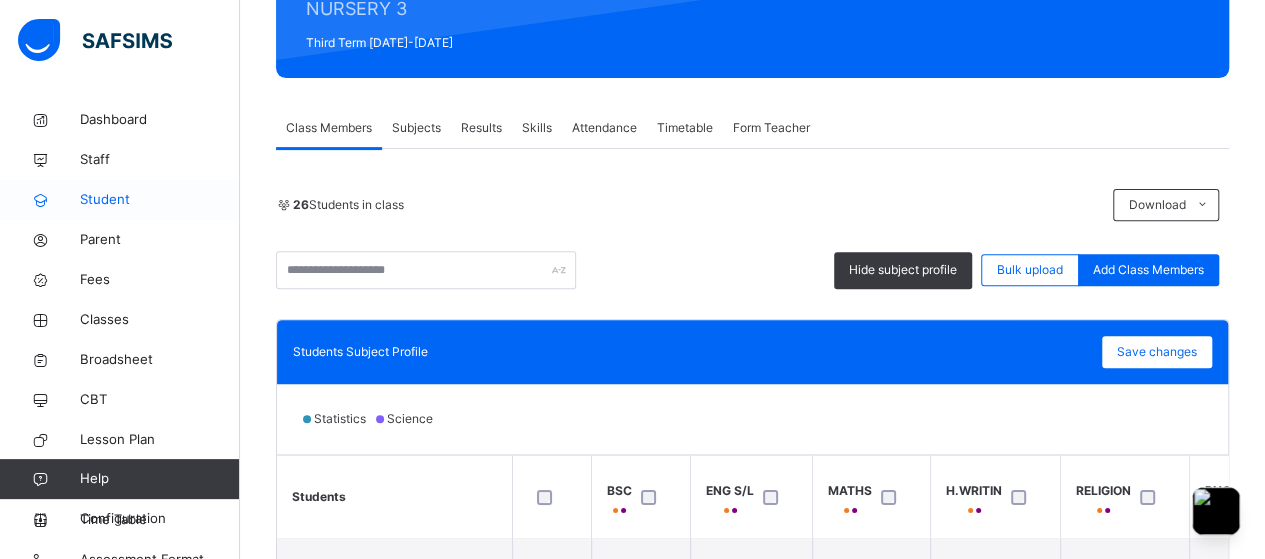 click on "Student" at bounding box center [160, 200] 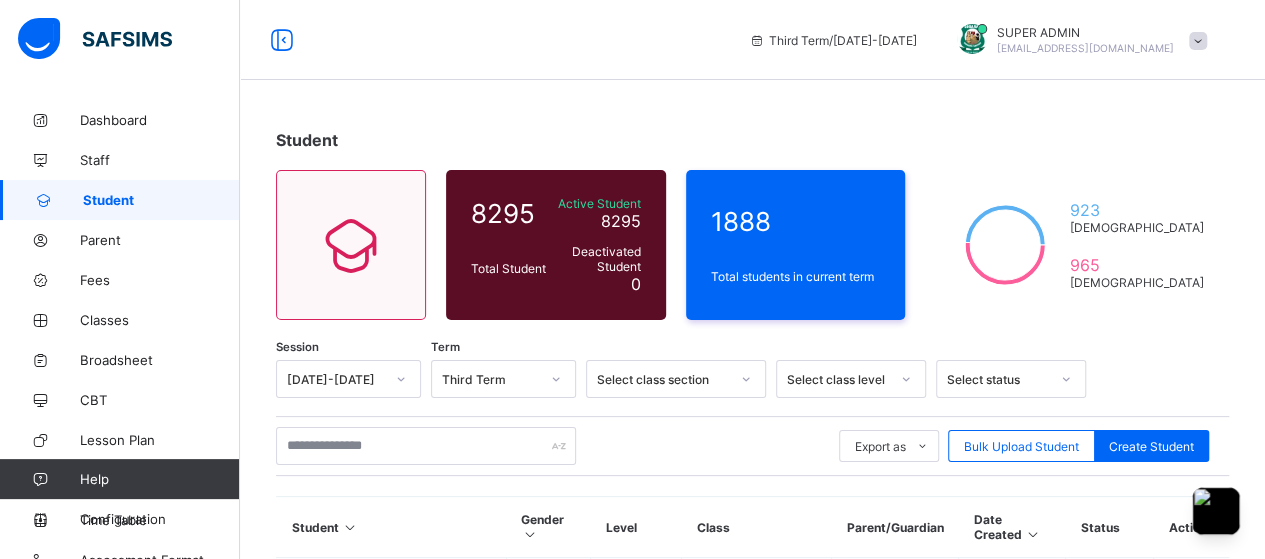 scroll, scrollTop: 0, scrollLeft: 0, axis: both 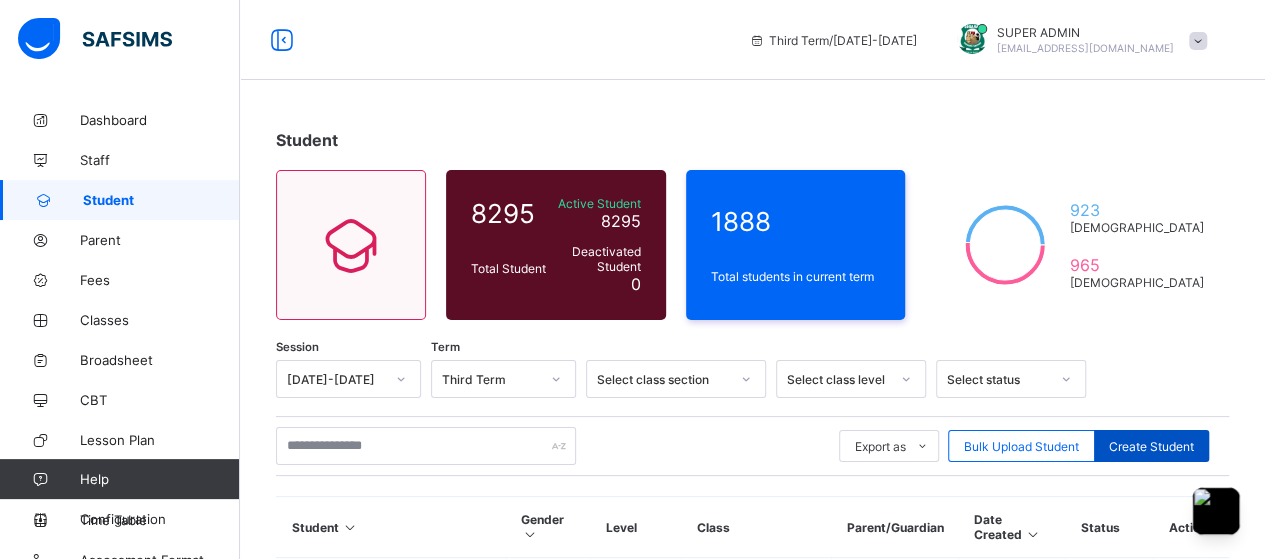 click on "Create Student" at bounding box center [1151, 446] 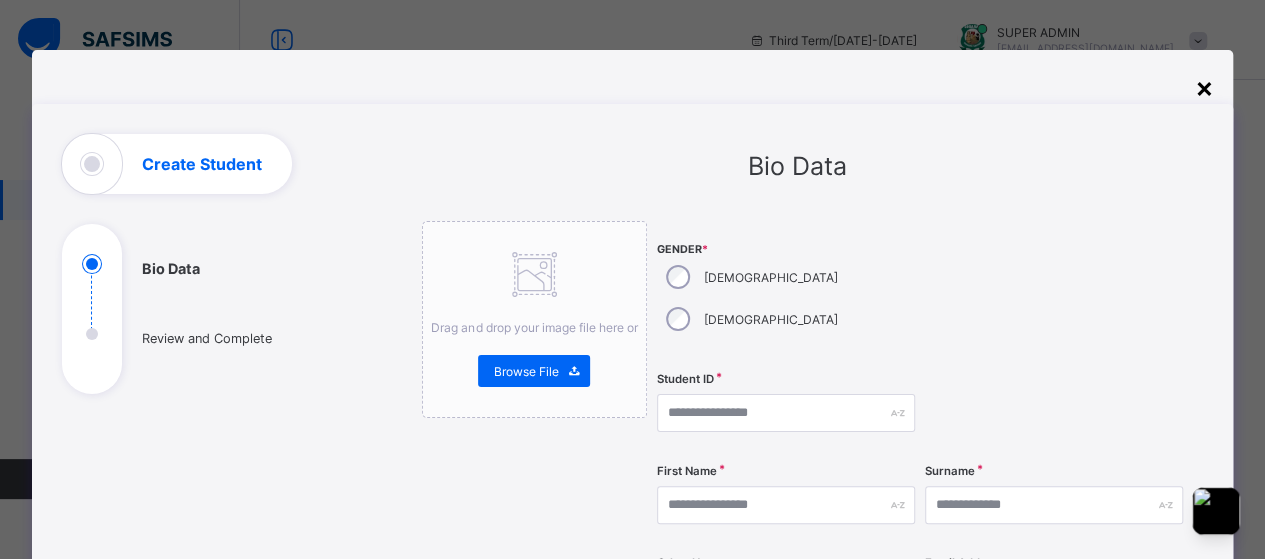 click on "×" at bounding box center [1203, 87] 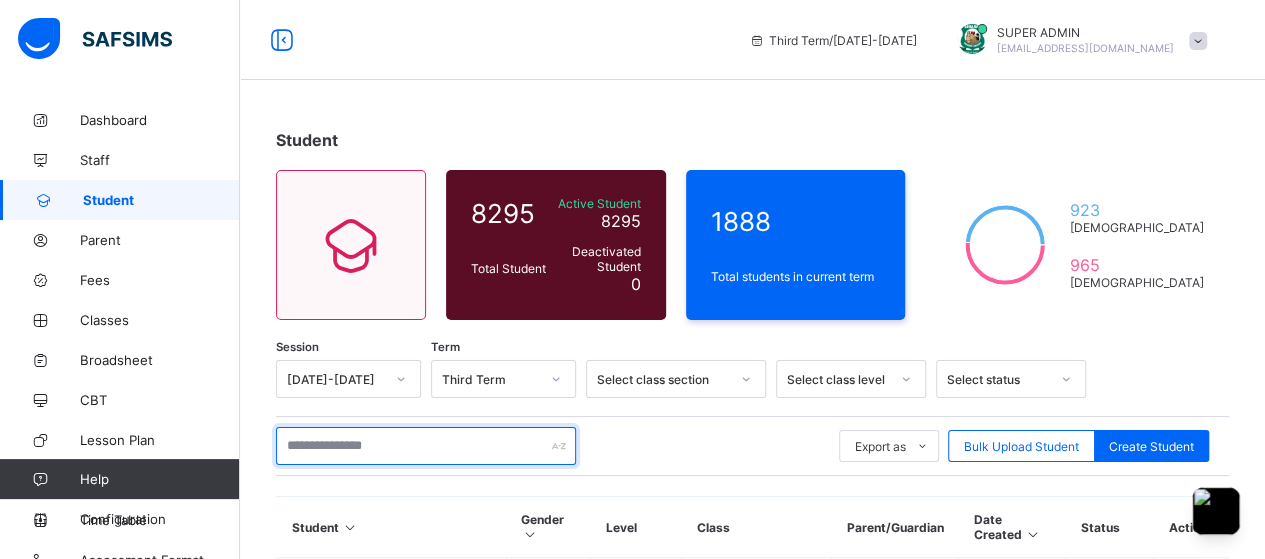click at bounding box center (426, 446) 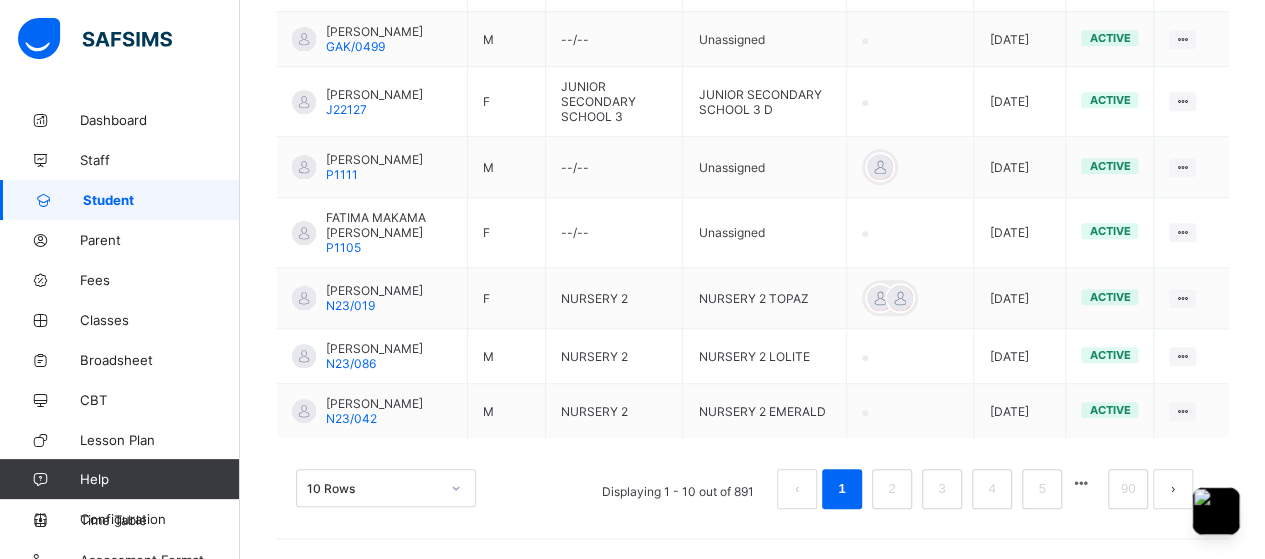 scroll, scrollTop: 0, scrollLeft: 0, axis: both 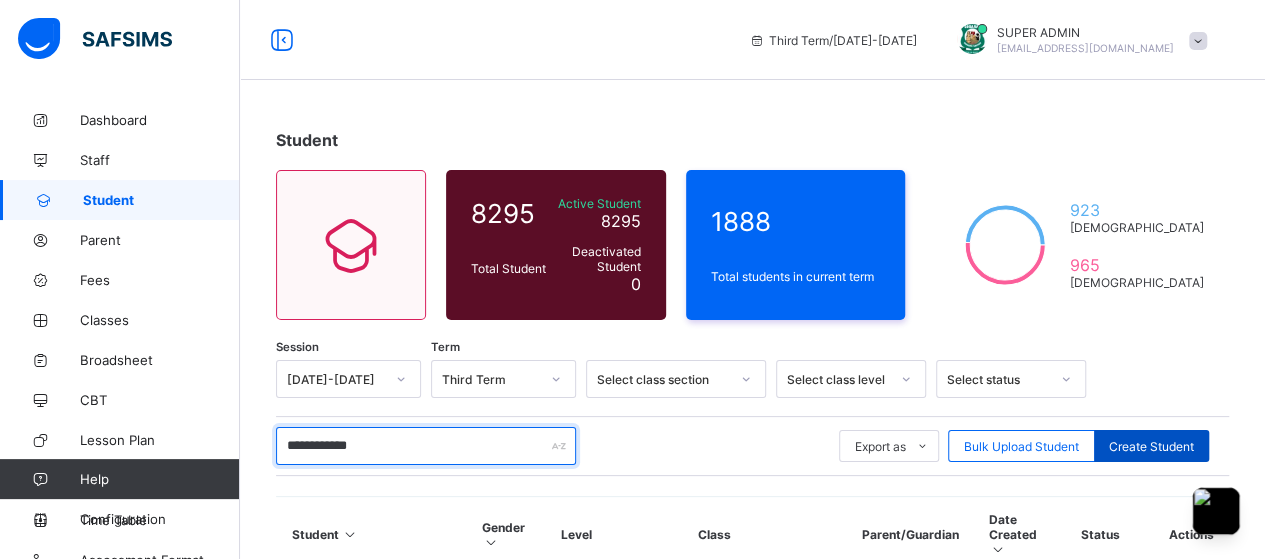 type on "**********" 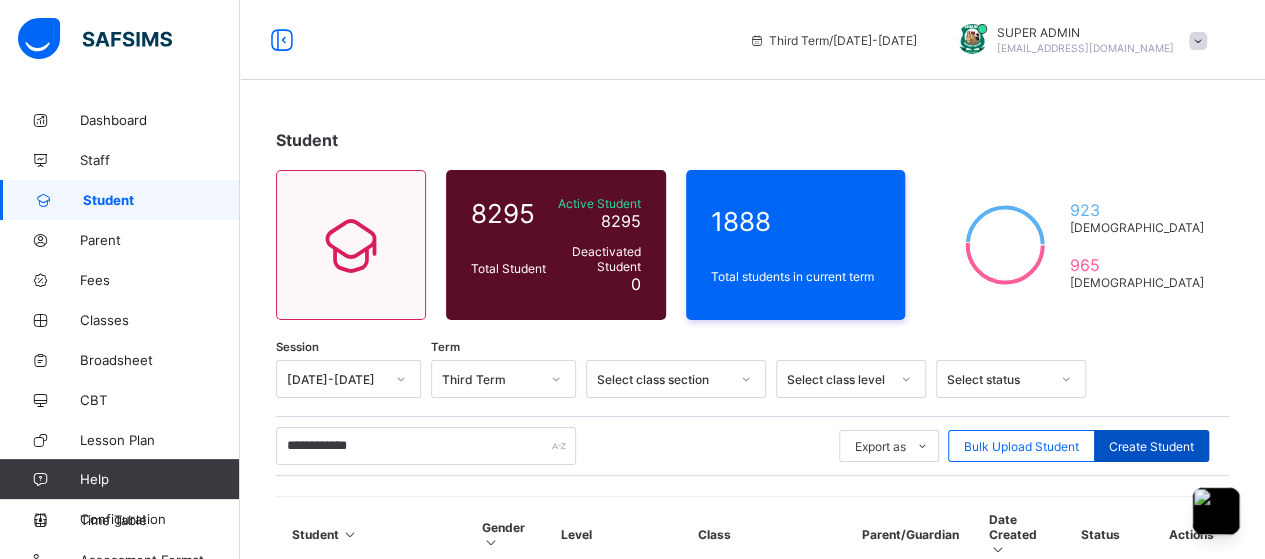 click on "Create Student" at bounding box center [1151, 446] 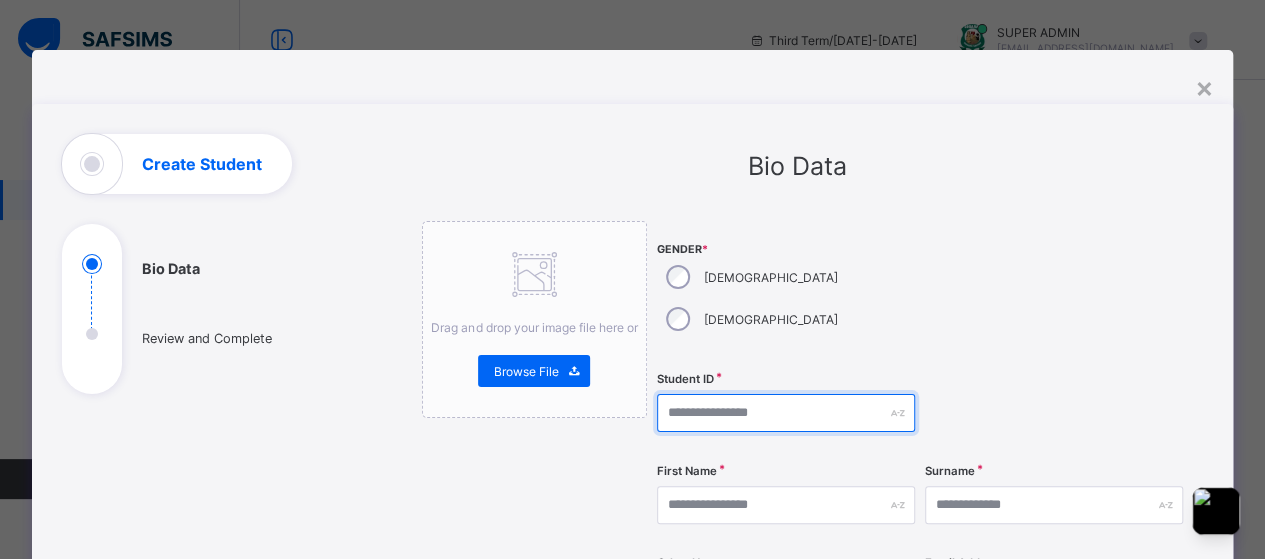 click at bounding box center (786, 413) 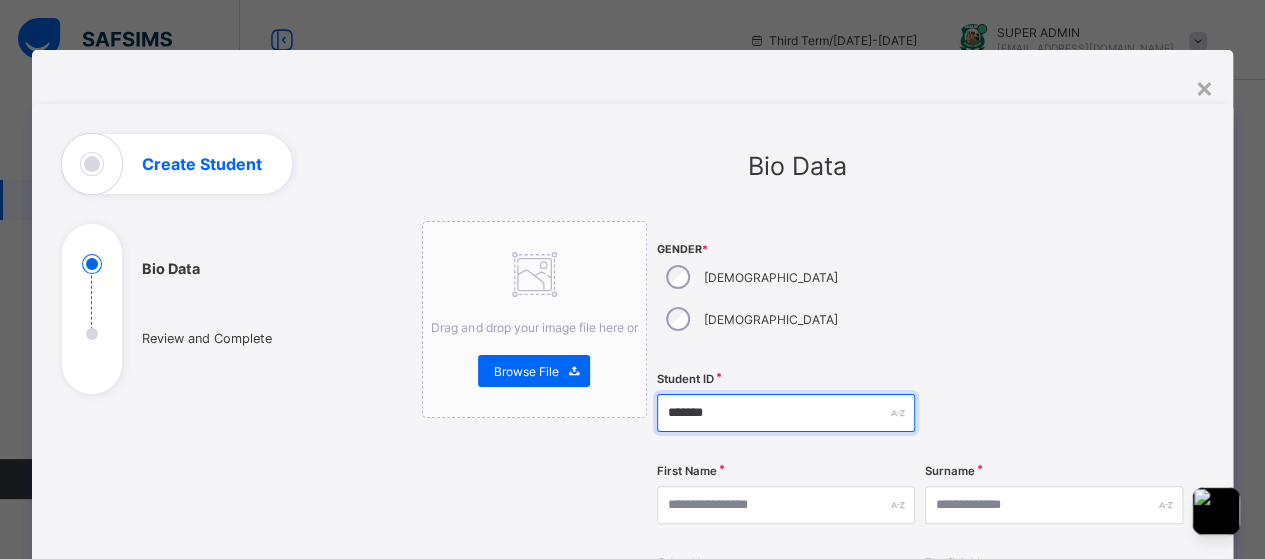 type on "*******" 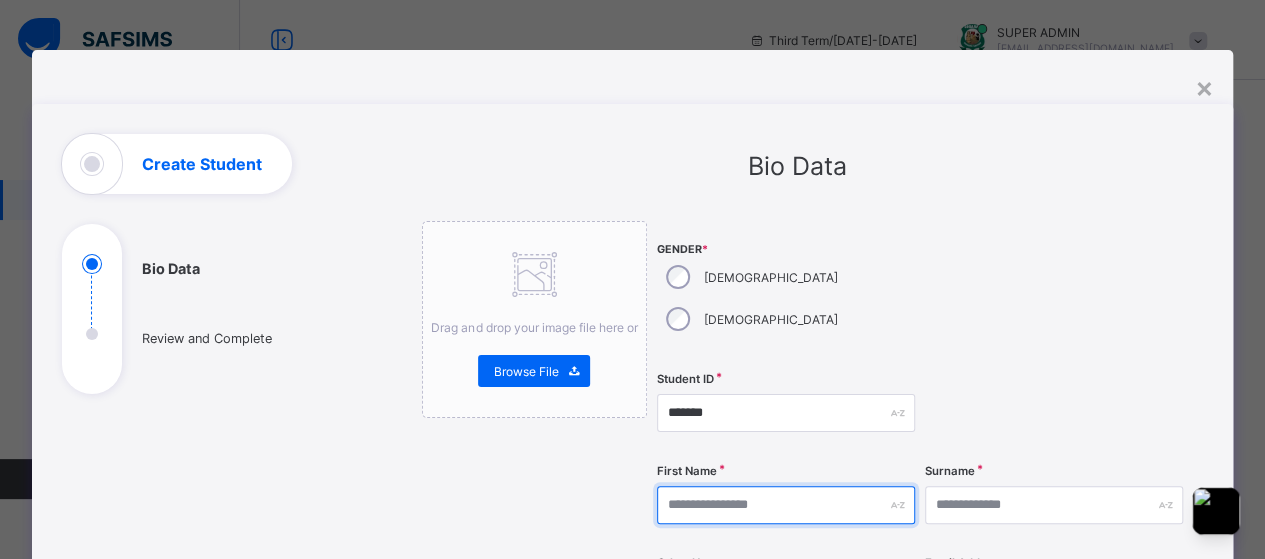 click at bounding box center (786, 505) 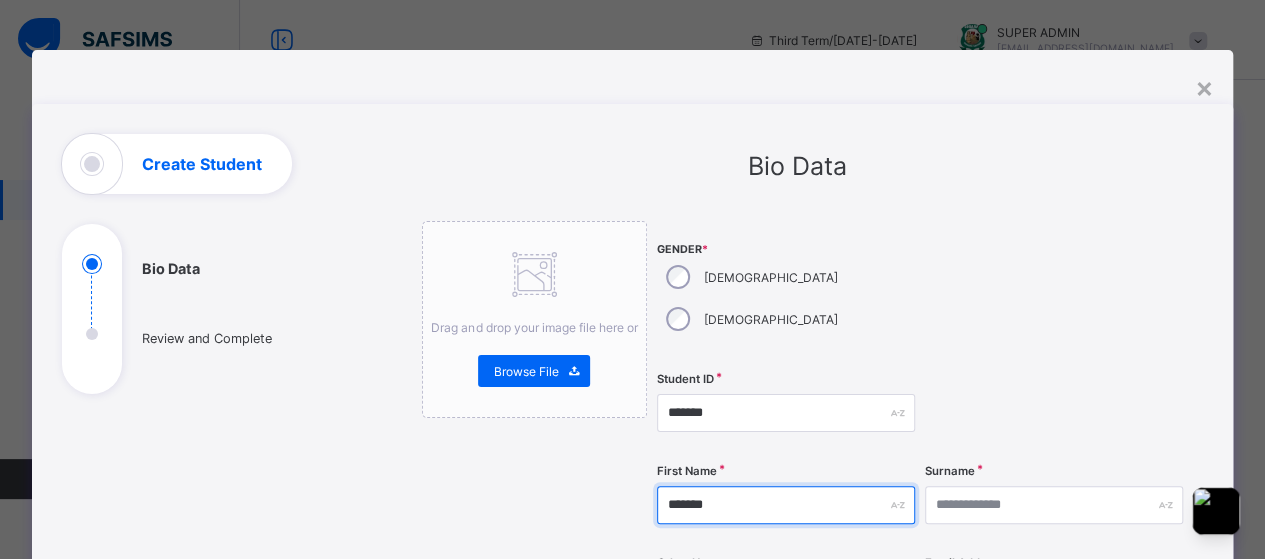 type on "*******" 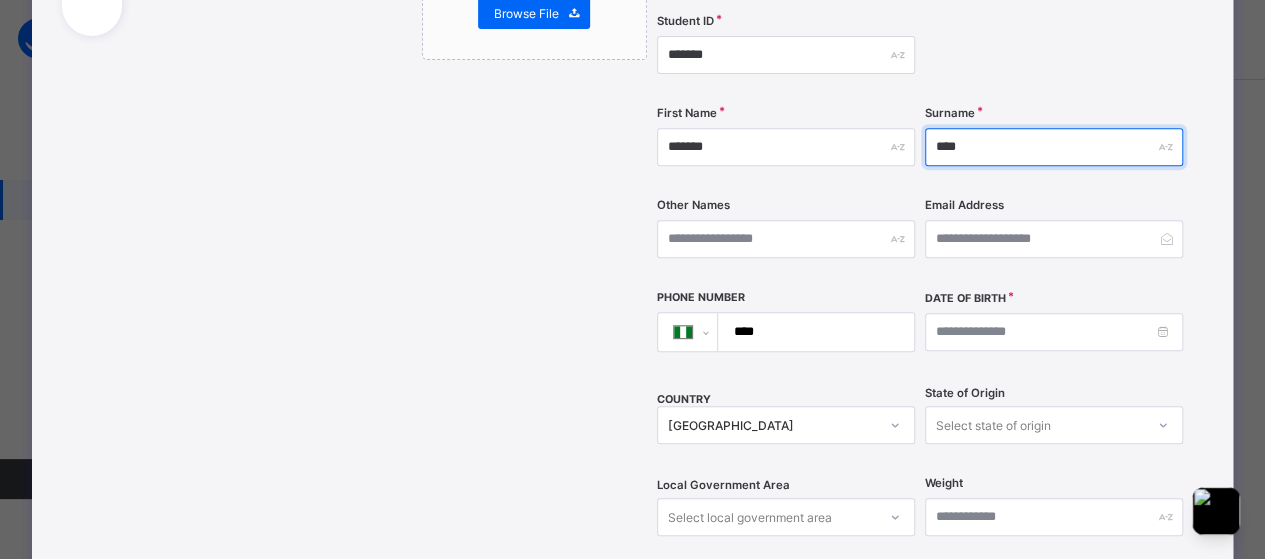 scroll, scrollTop: 365, scrollLeft: 0, axis: vertical 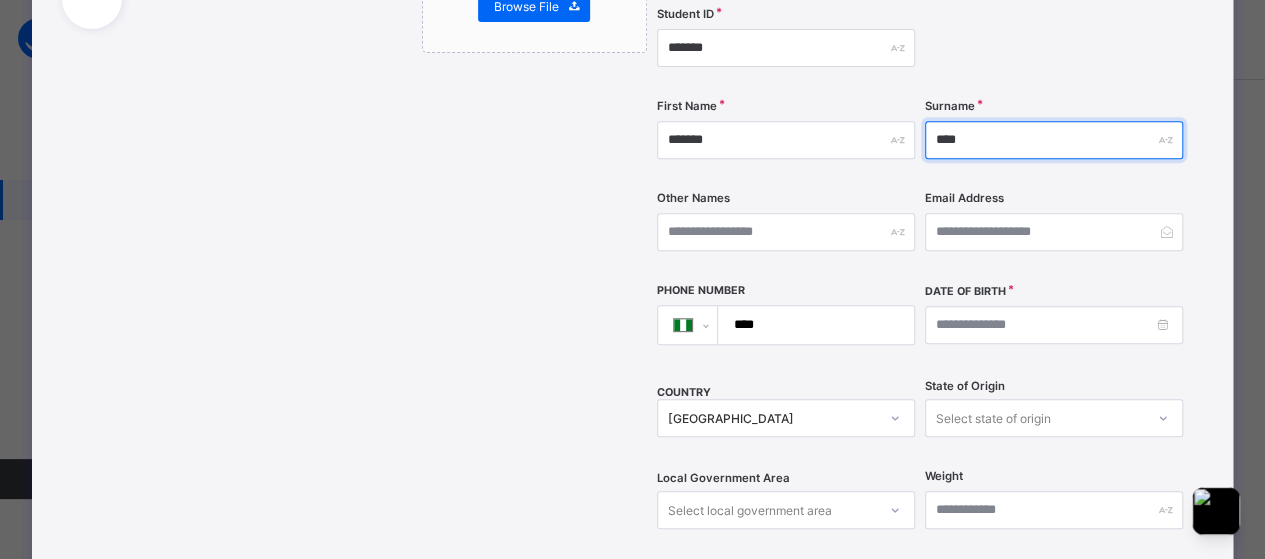 type on "****" 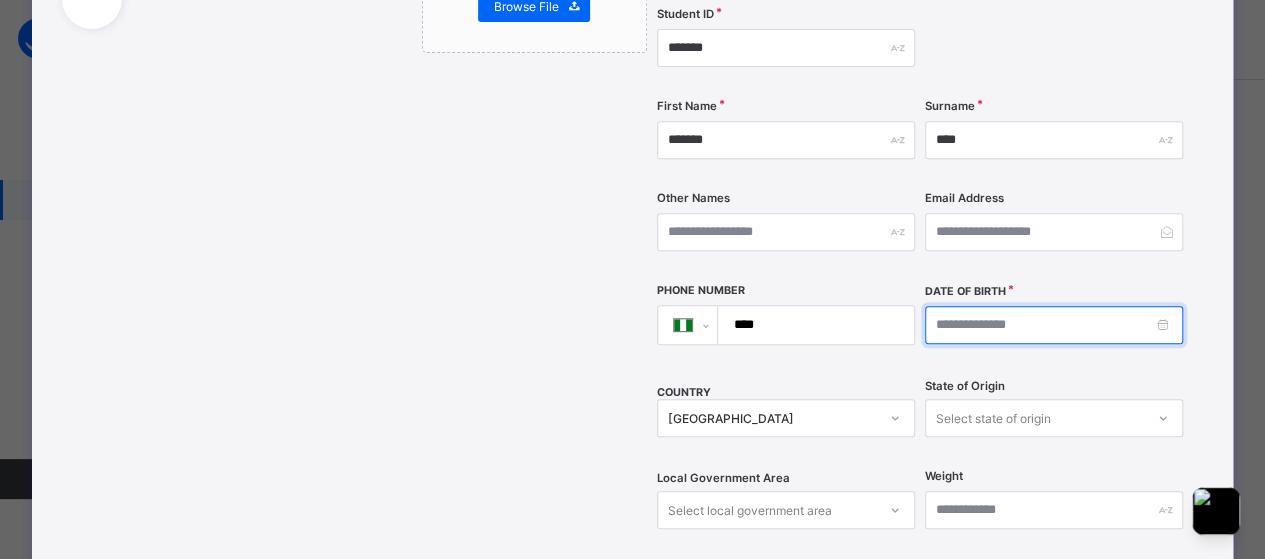 click at bounding box center (1054, 325) 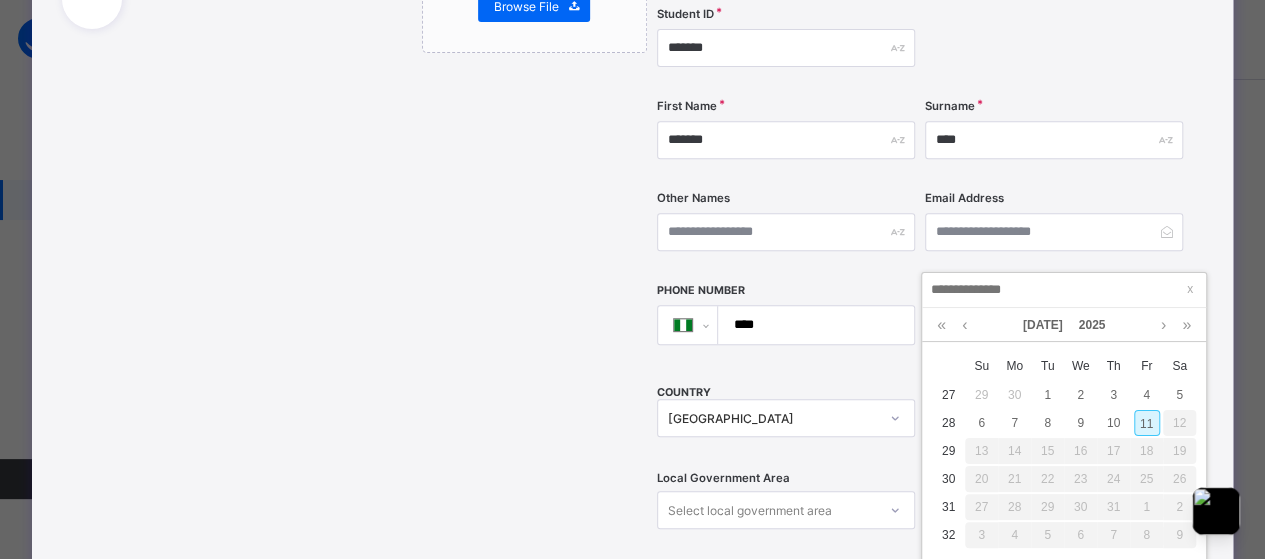 click on "11" at bounding box center (1147, 423) 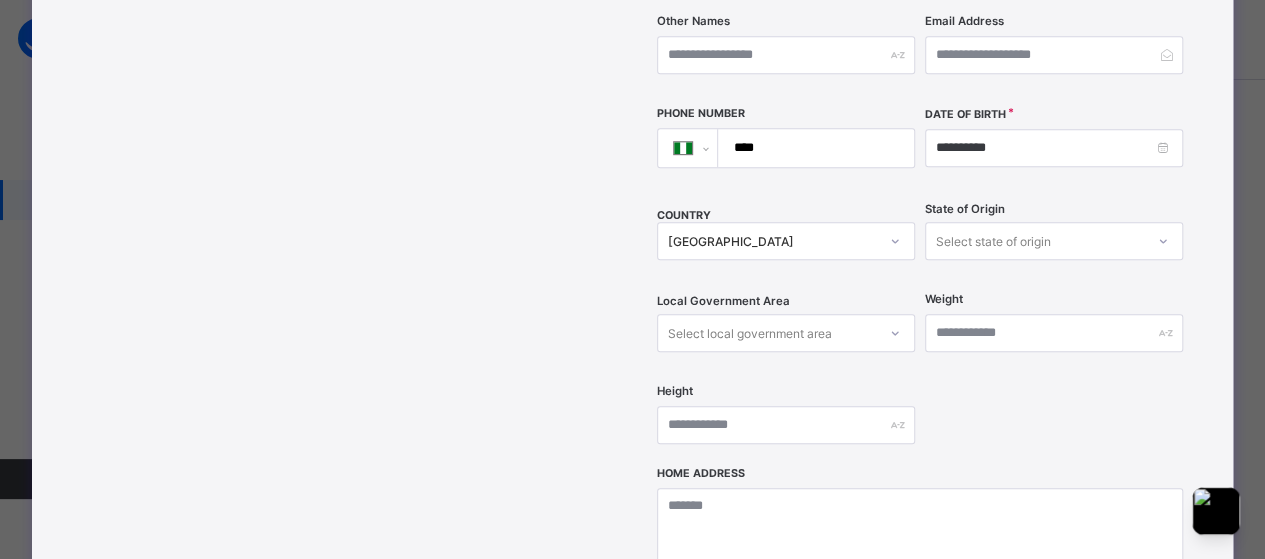 scroll, scrollTop: 543, scrollLeft: 0, axis: vertical 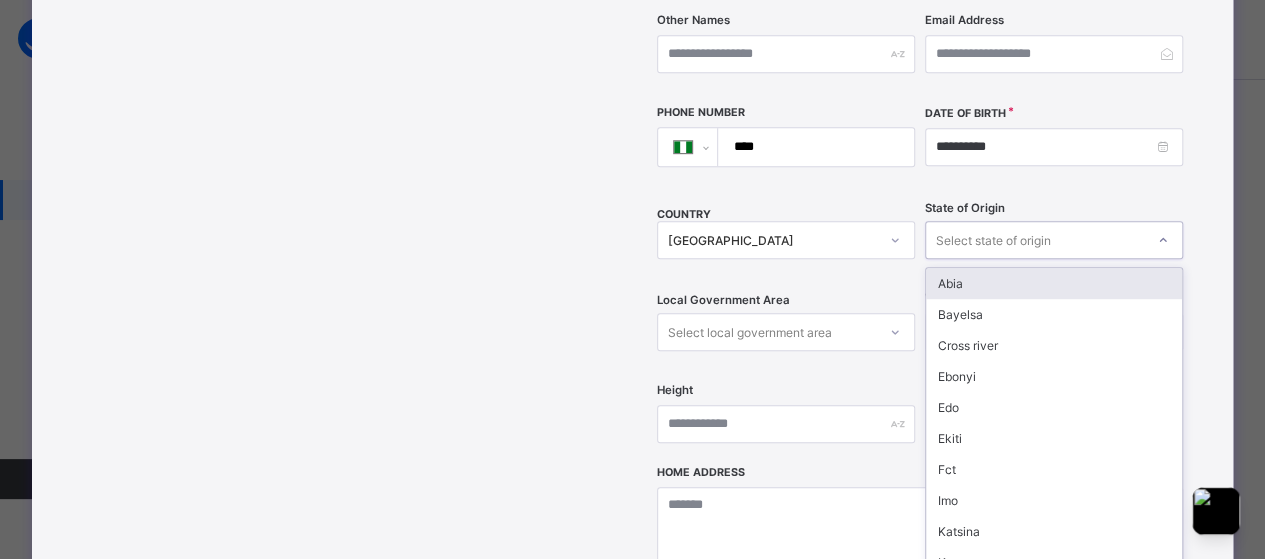 click on "Select state of origin" at bounding box center [993, 240] 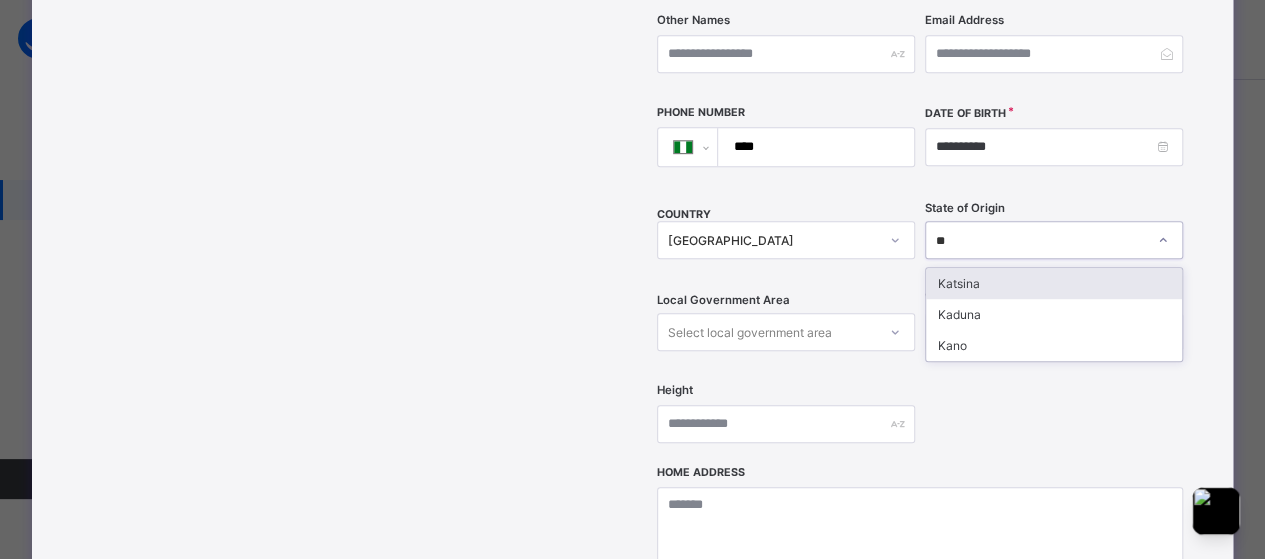 type on "***" 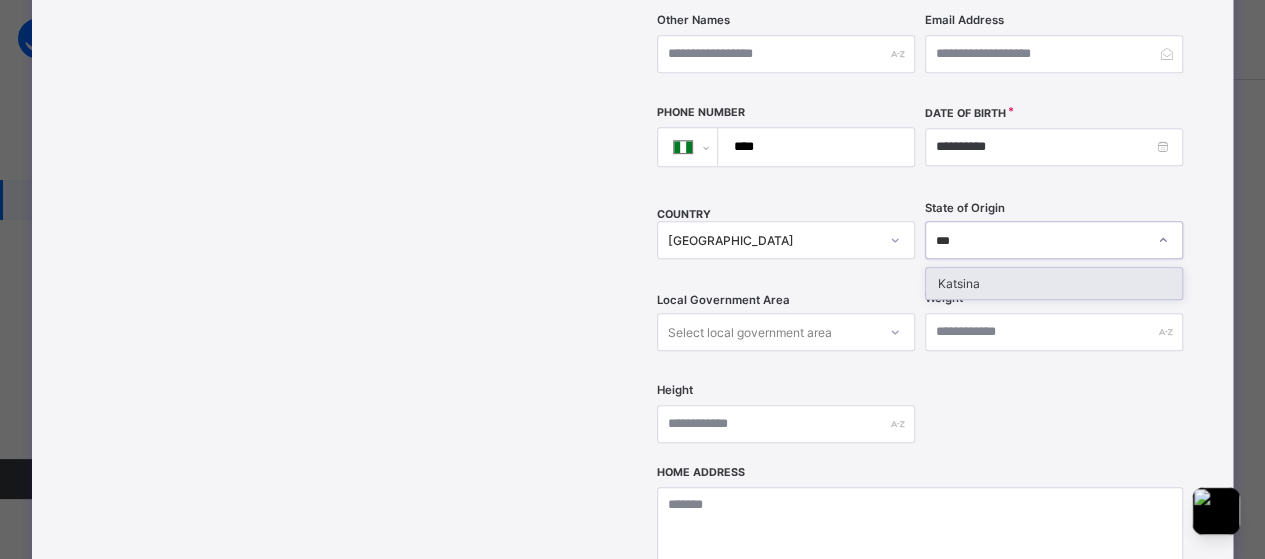 type 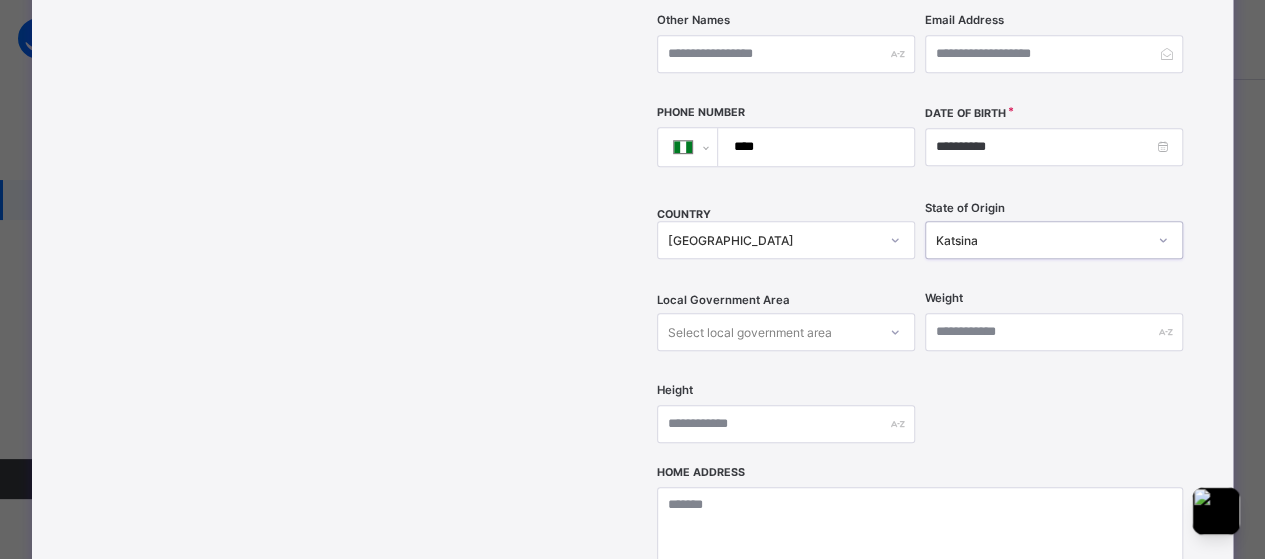 scroll, scrollTop: 611, scrollLeft: 0, axis: vertical 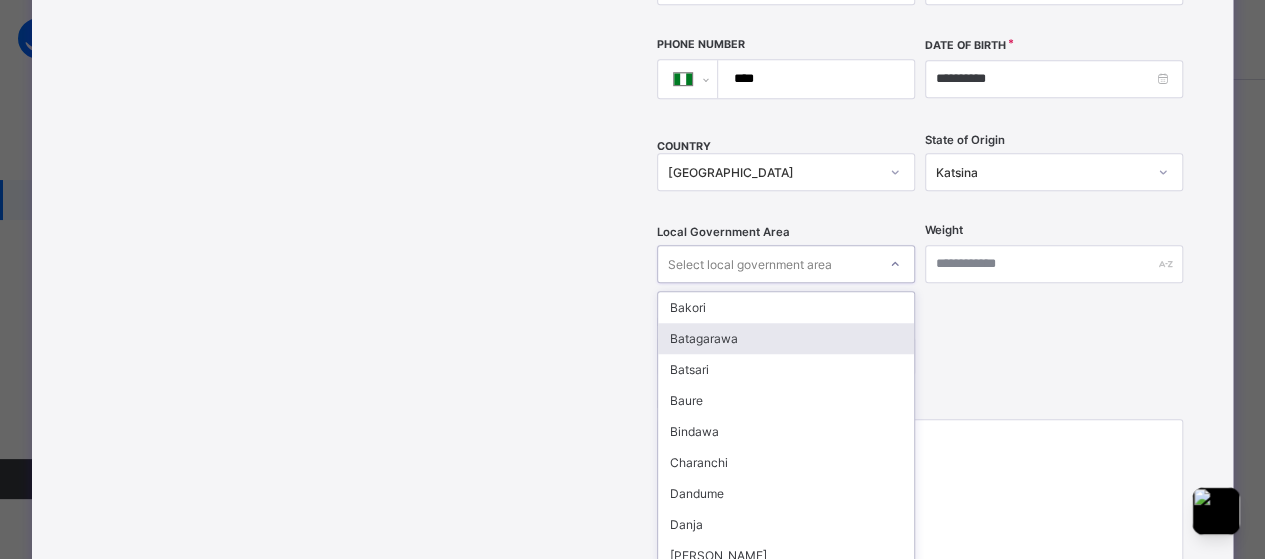 click on "option Batagarawa focused, 2 of 34. 34 results available. Use Up and Down to choose options, press Enter to select the currently focused option, press Escape to exit the menu, press Tab to select the option and exit the menu. Select local government area Bakori Batagarawa Batsari Baure Bindawa Charanchi Dandume Danja Dan musa Daura Dutsi Dutsin-ma Faskari Funtua Ingawa Jibiya Kafur Kaita Kankara Kankia Katsina Kurfi Kusada Mai'adua Malumfashi Mani Mashi Matazu Musawa Rimi Sabuwa Safana Sandamu Zango" at bounding box center (786, 264) 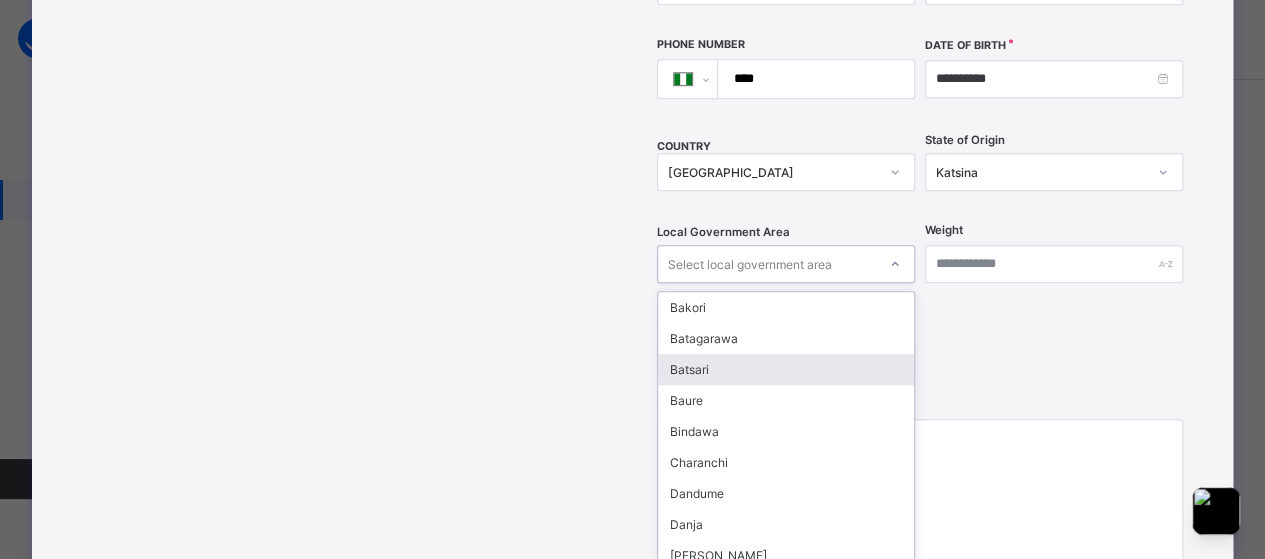 click on "Batsari" at bounding box center [786, 369] 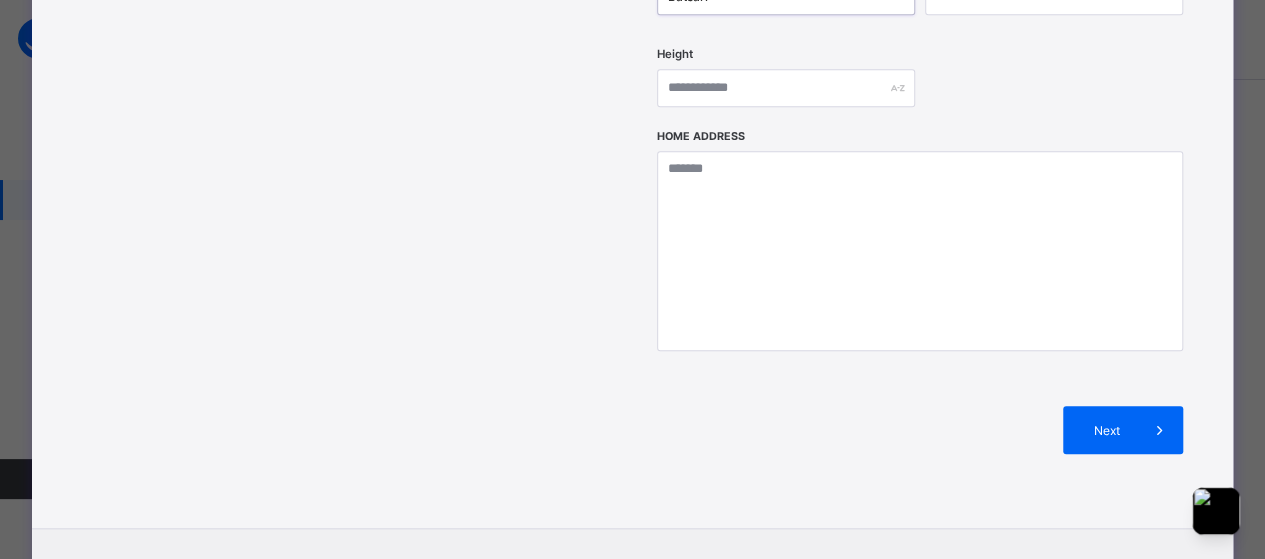 scroll, scrollTop: 880, scrollLeft: 0, axis: vertical 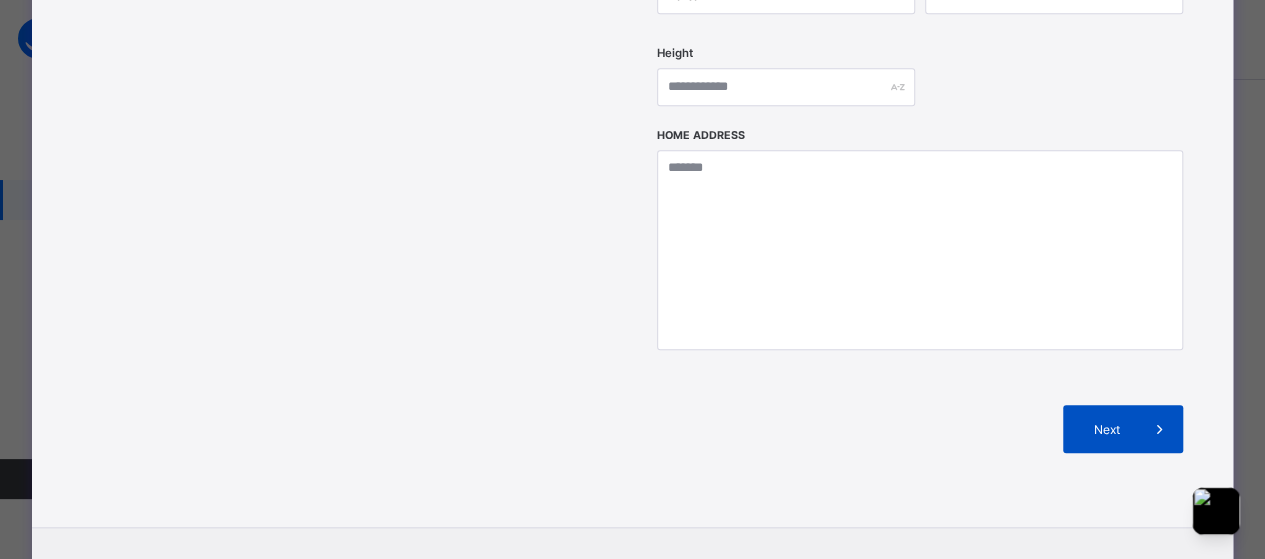 click on "Next" at bounding box center [1106, 429] 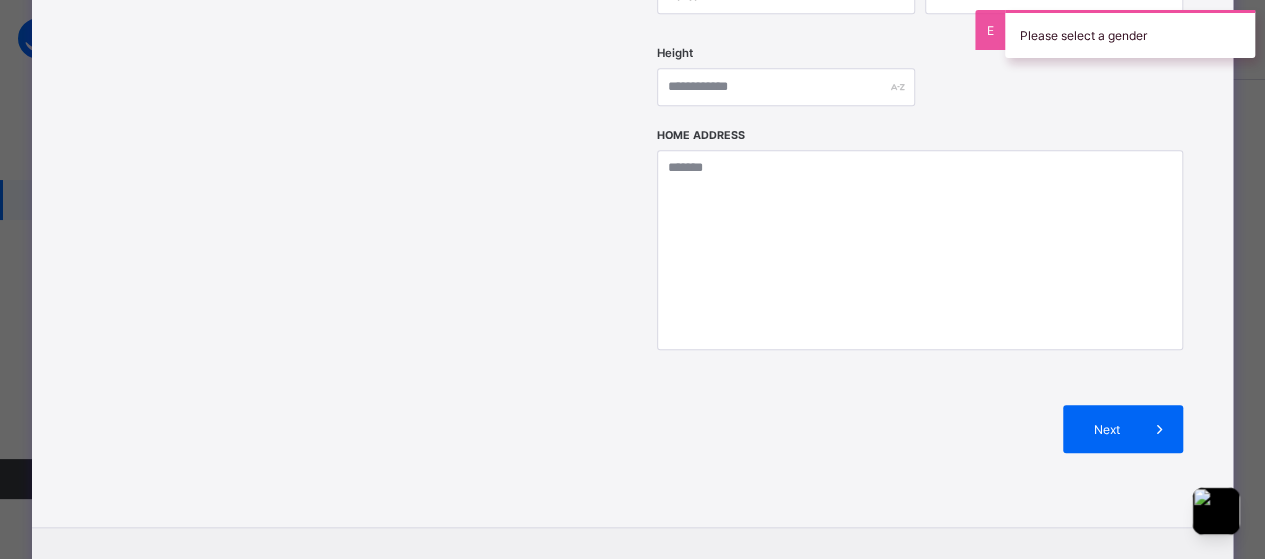 scroll, scrollTop: 0, scrollLeft: 0, axis: both 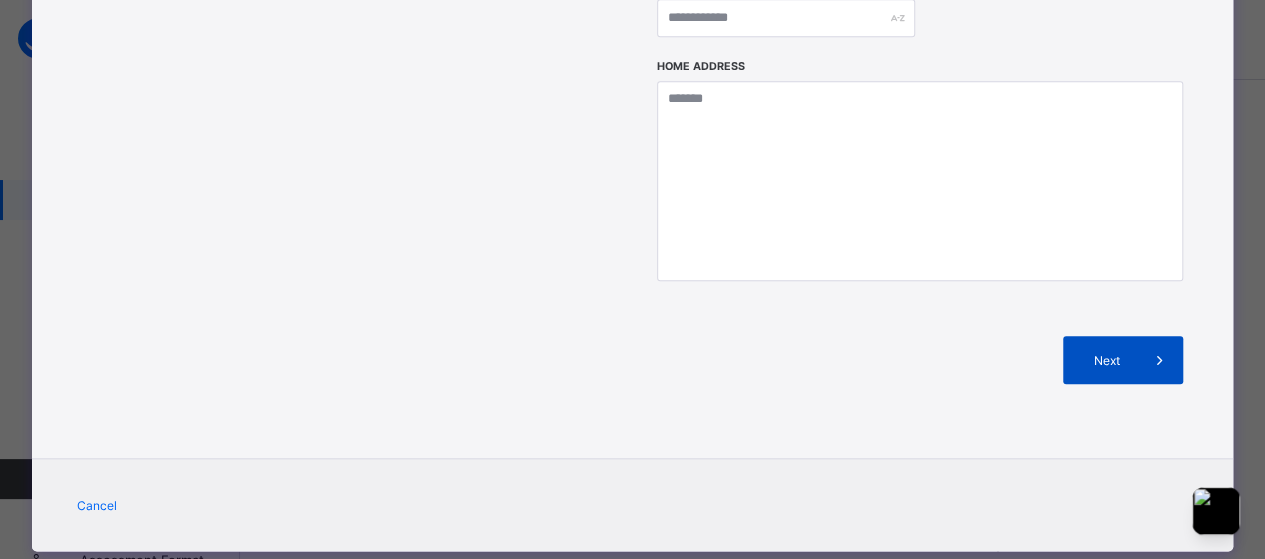 click on "Next" at bounding box center (1123, 360) 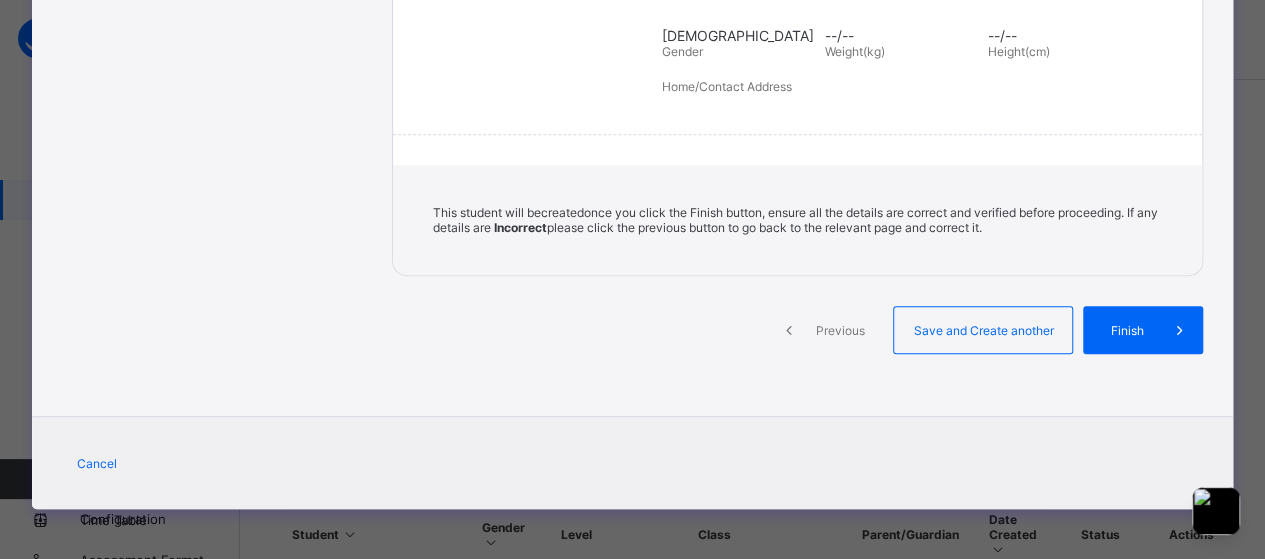 scroll, scrollTop: 448, scrollLeft: 0, axis: vertical 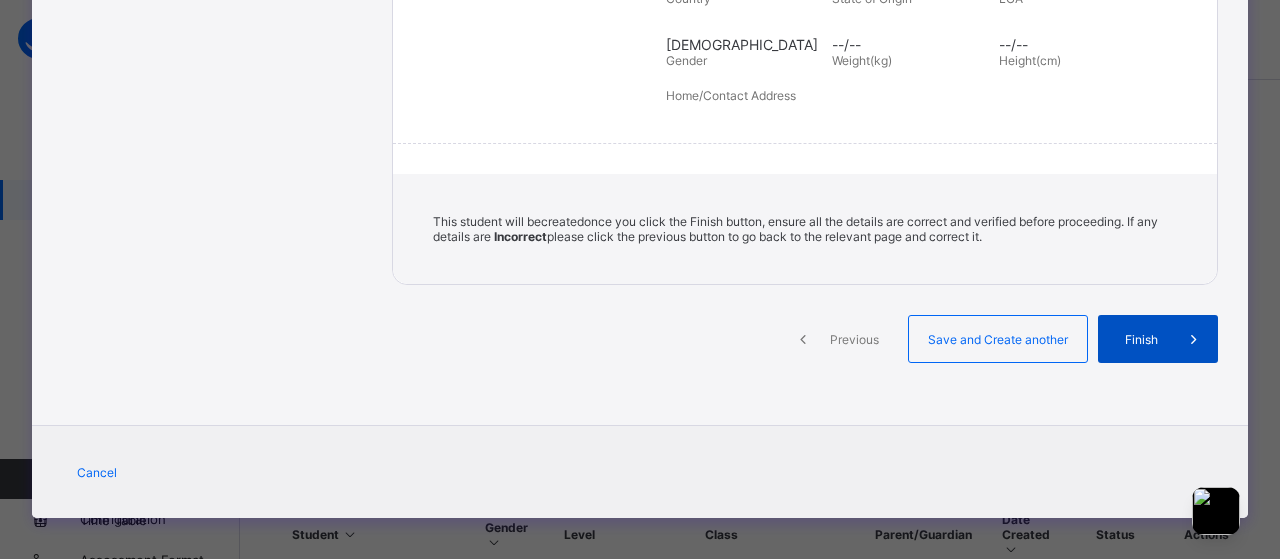 click on "Finish" at bounding box center (1141, 339) 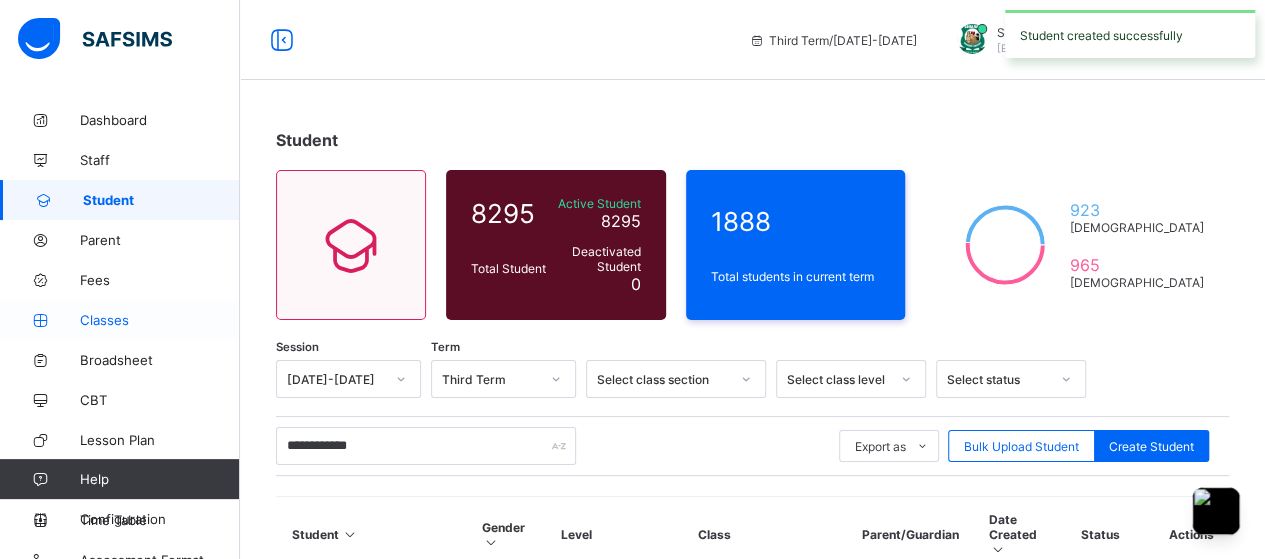 click on "Classes" at bounding box center (160, 320) 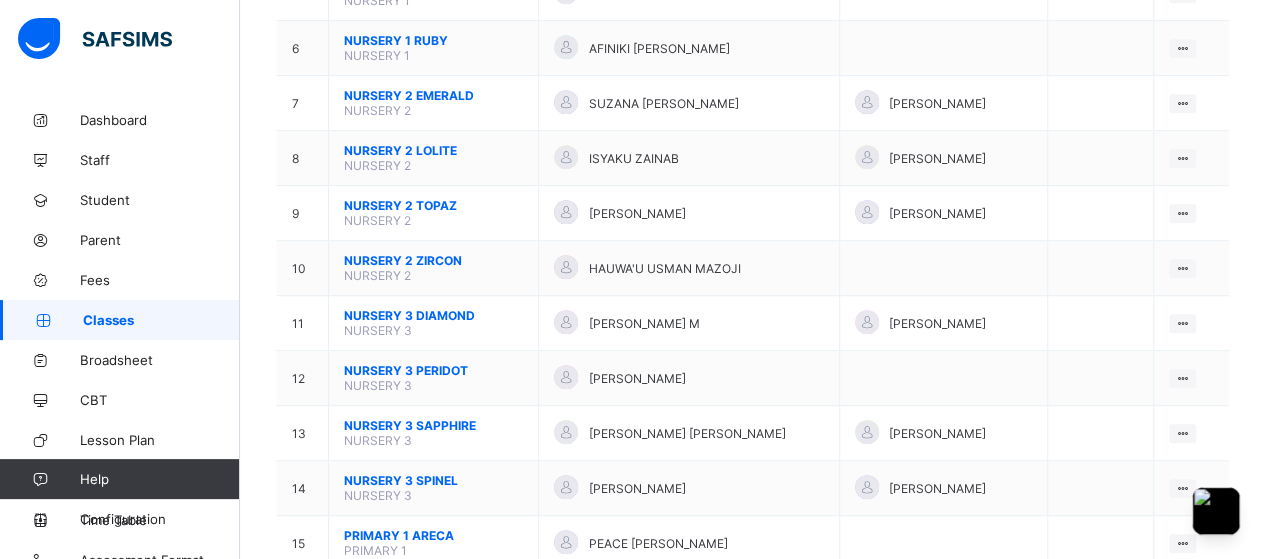 scroll, scrollTop: 504, scrollLeft: 0, axis: vertical 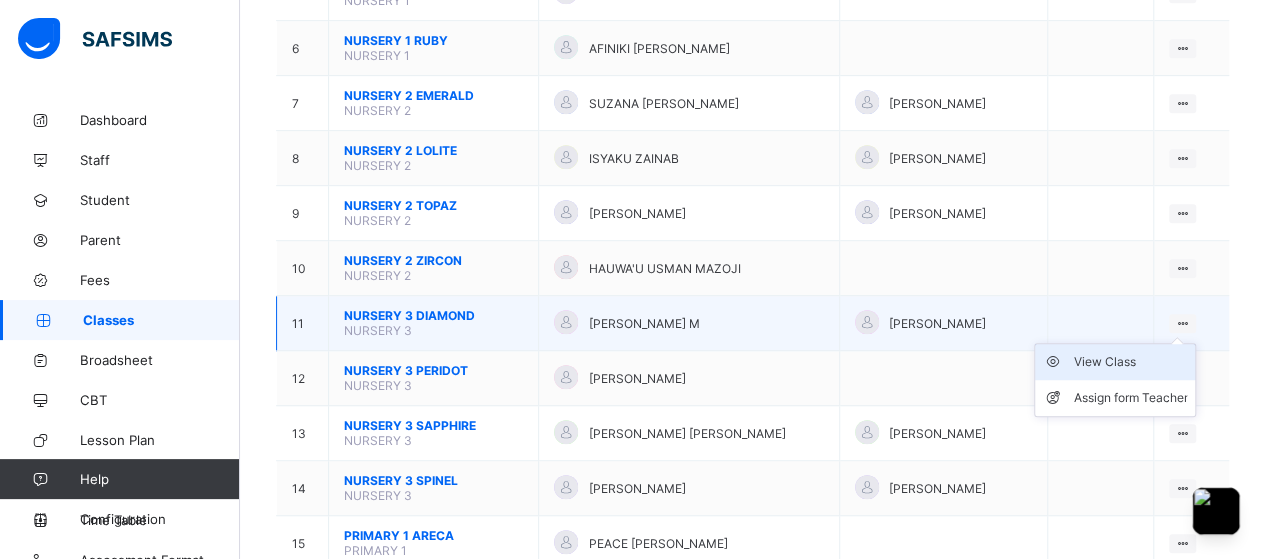 click on "View Class" at bounding box center (1115, 362) 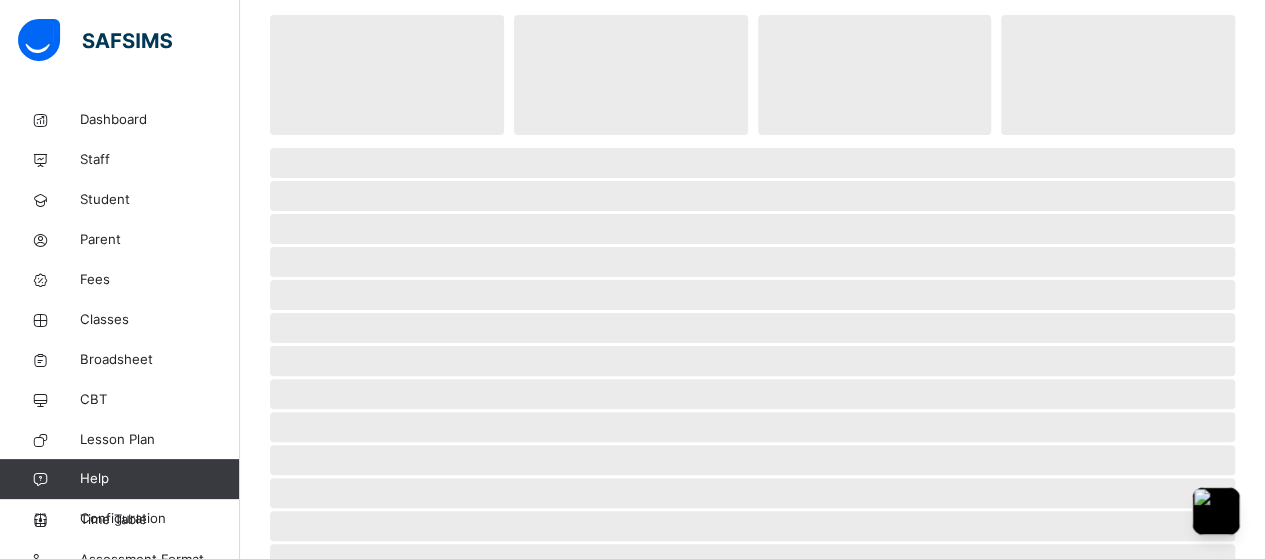 scroll, scrollTop: 0, scrollLeft: 0, axis: both 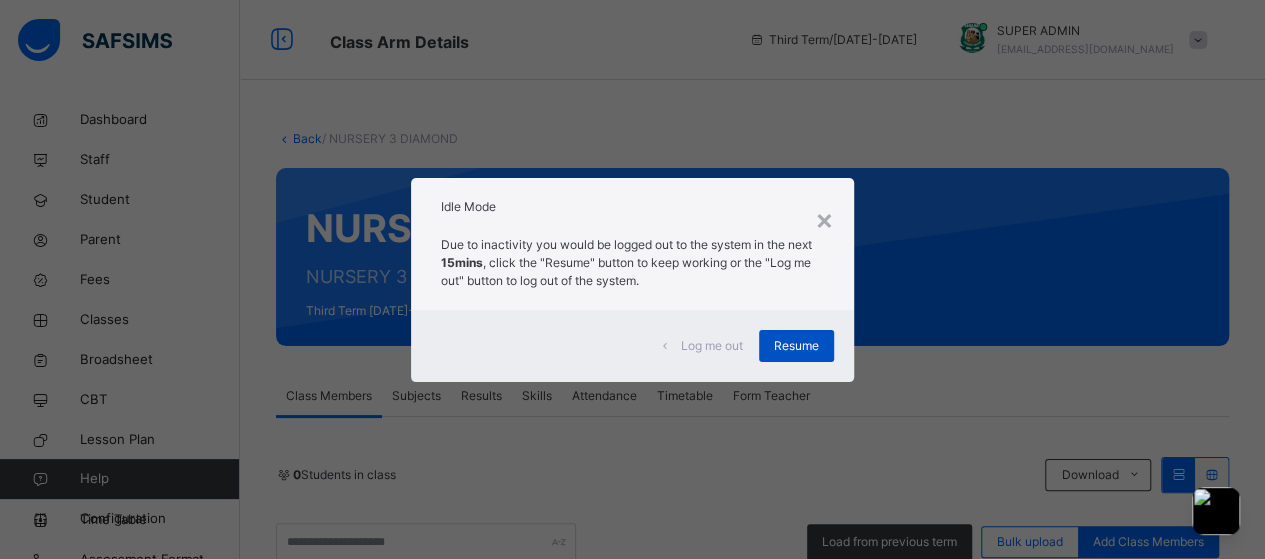 click on "Resume" at bounding box center [796, 346] 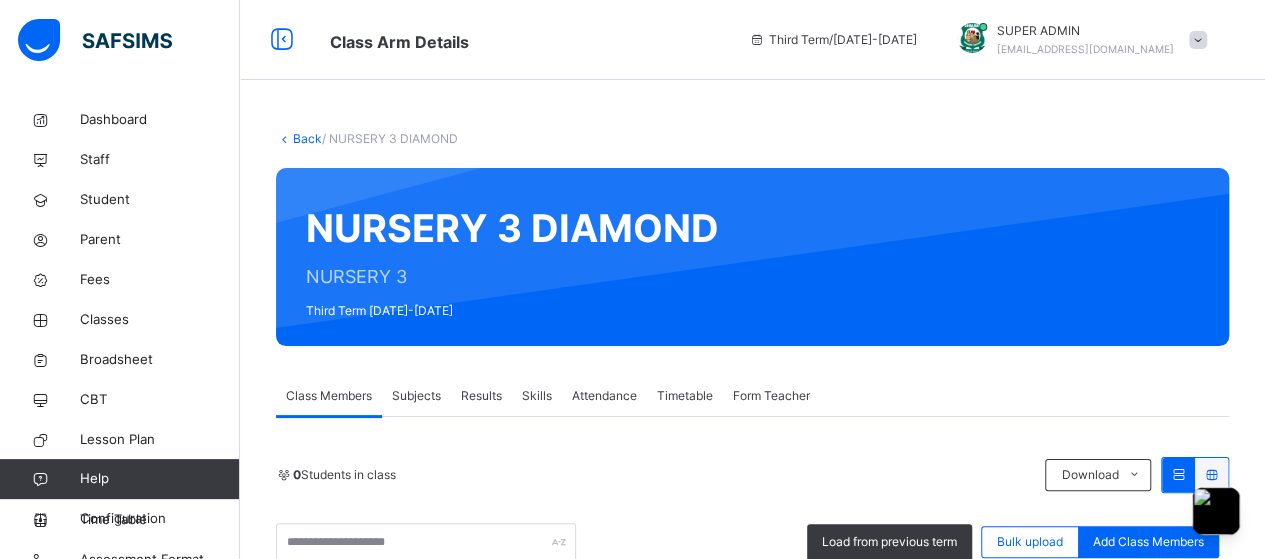 click on "Back" at bounding box center [307, 138] 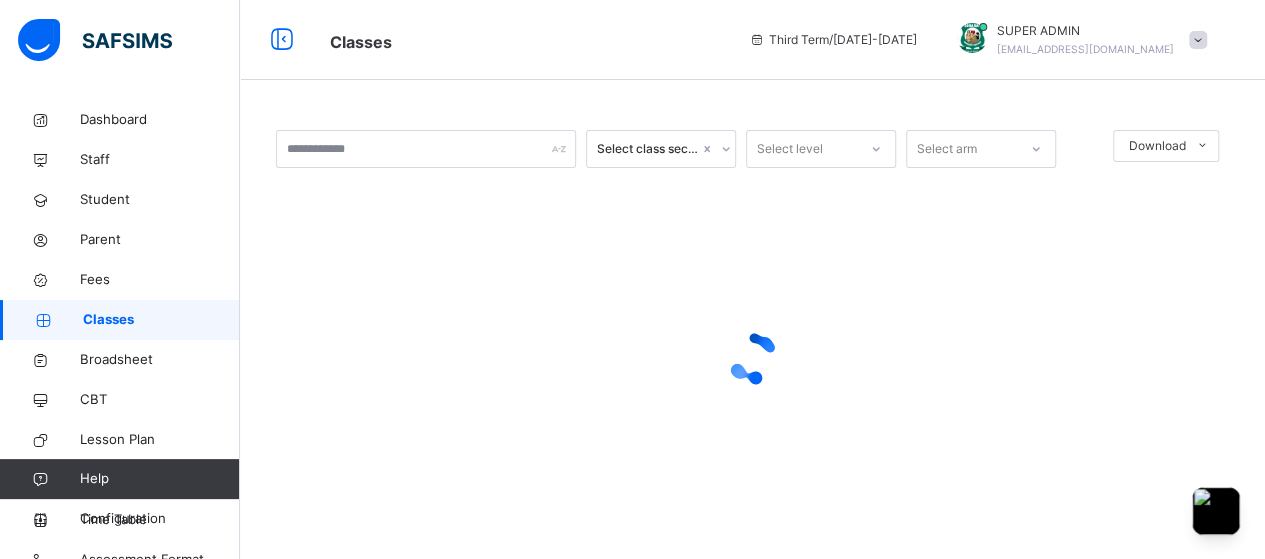 scroll, scrollTop: 0, scrollLeft: 0, axis: both 